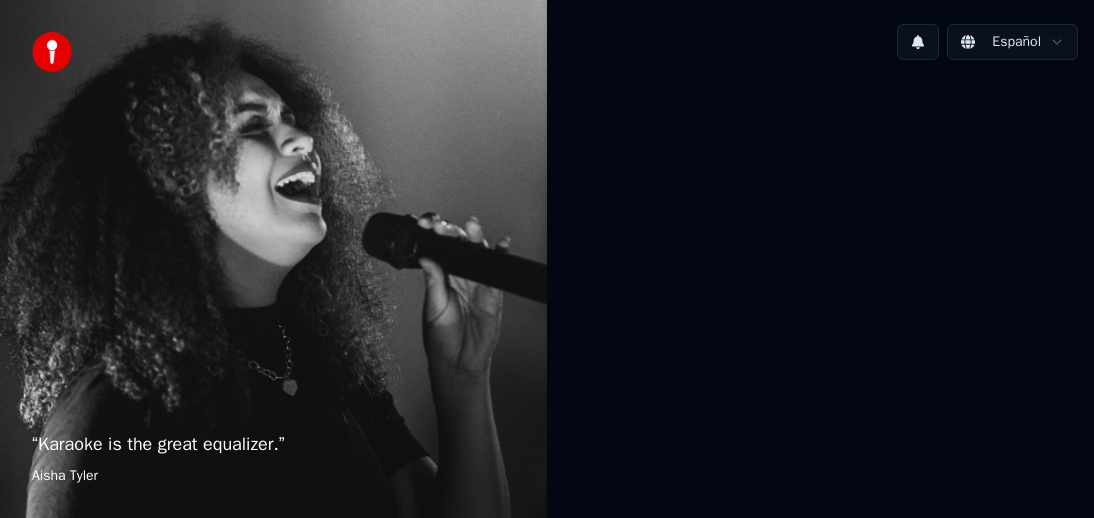 scroll, scrollTop: 0, scrollLeft: 0, axis: both 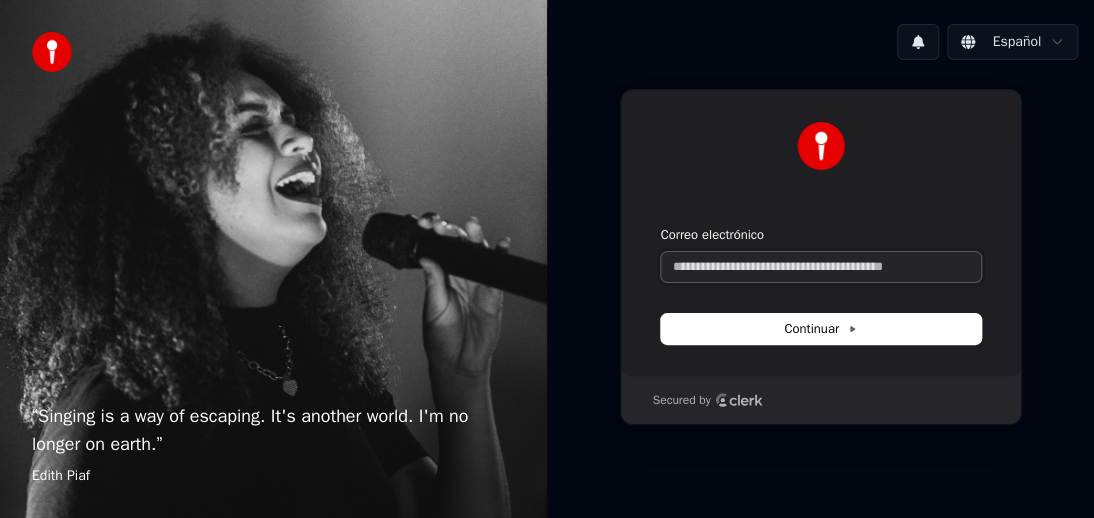 click on "Correo electrónico" at bounding box center [821, 267] 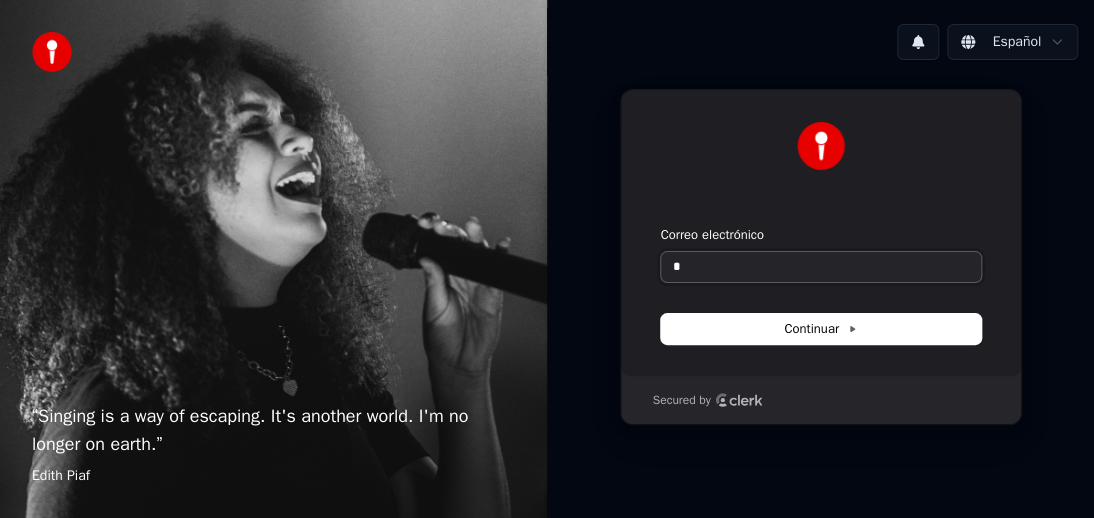 click on "*" at bounding box center [821, 267] 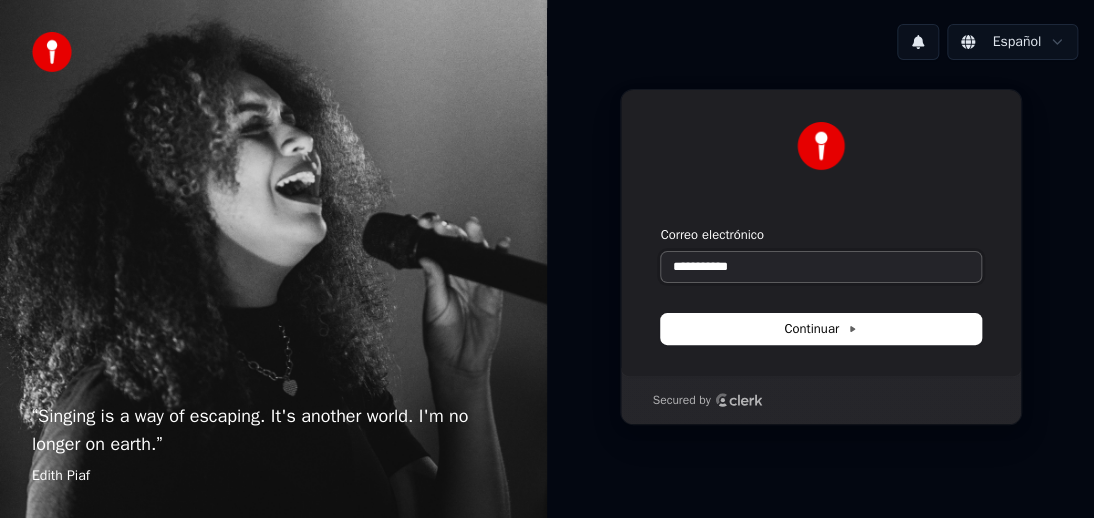 click on "**********" at bounding box center [821, 267] 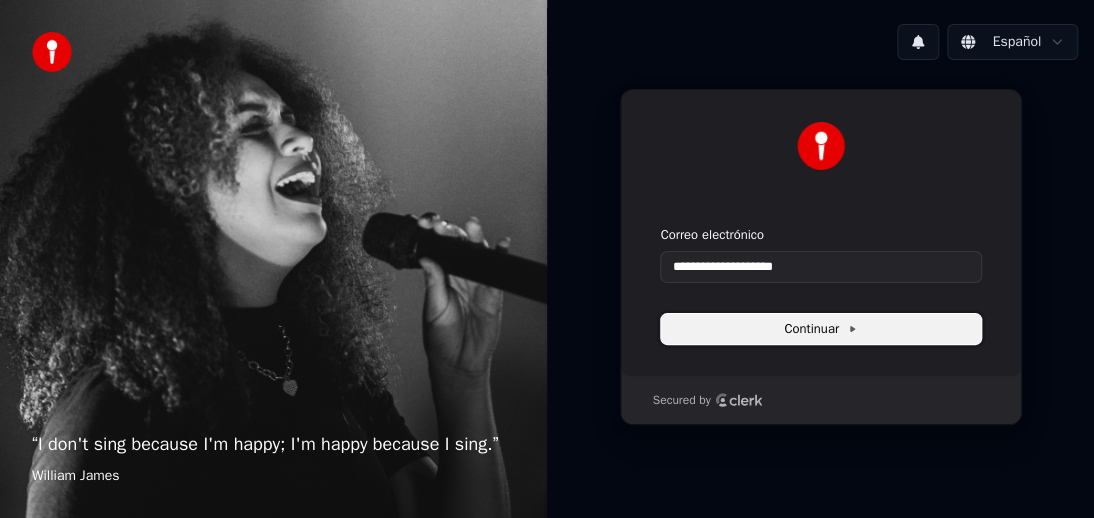 click on "Continuar" at bounding box center (820, 329) 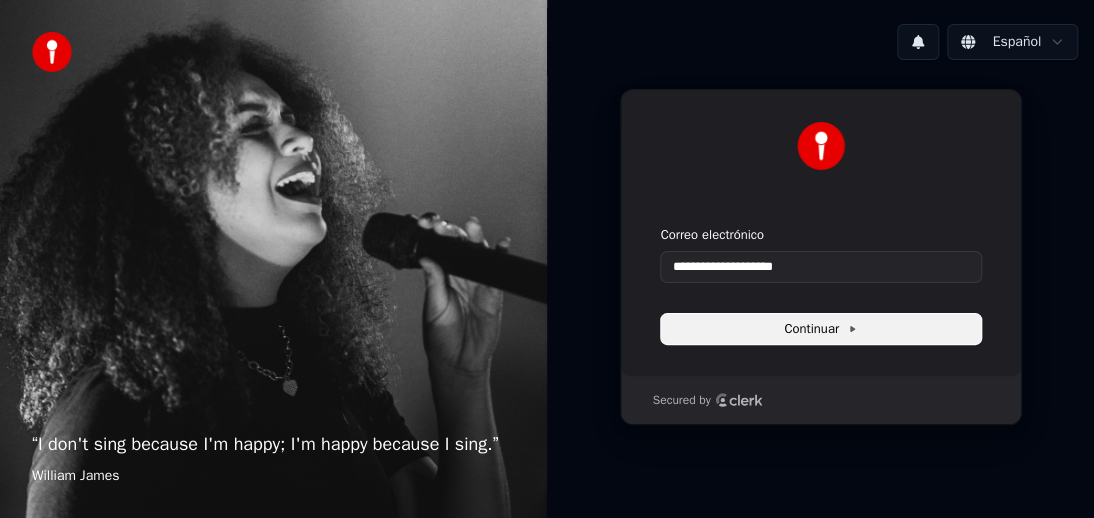 type on "**********" 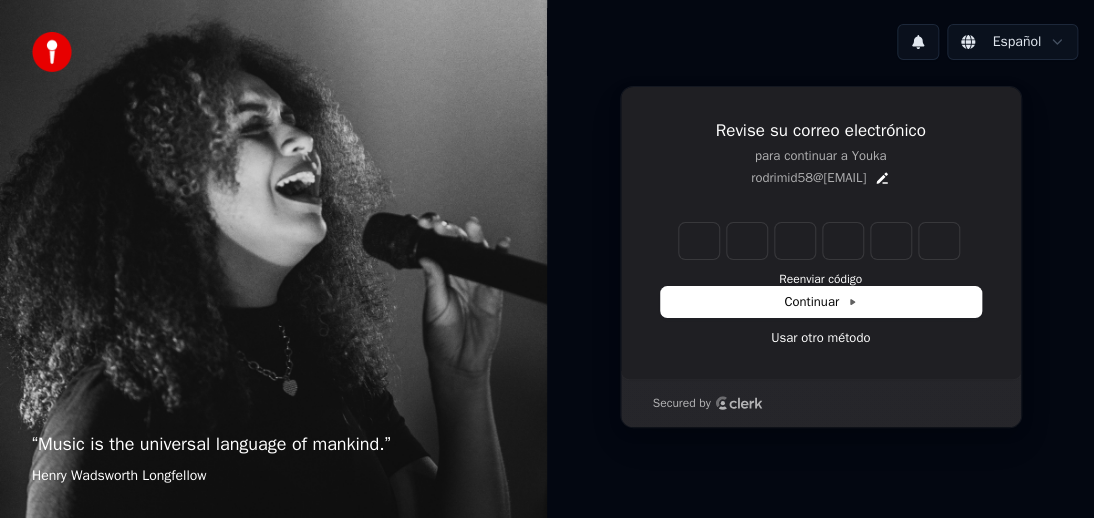 click on "Continuar Usar otro método" at bounding box center (821, 317) 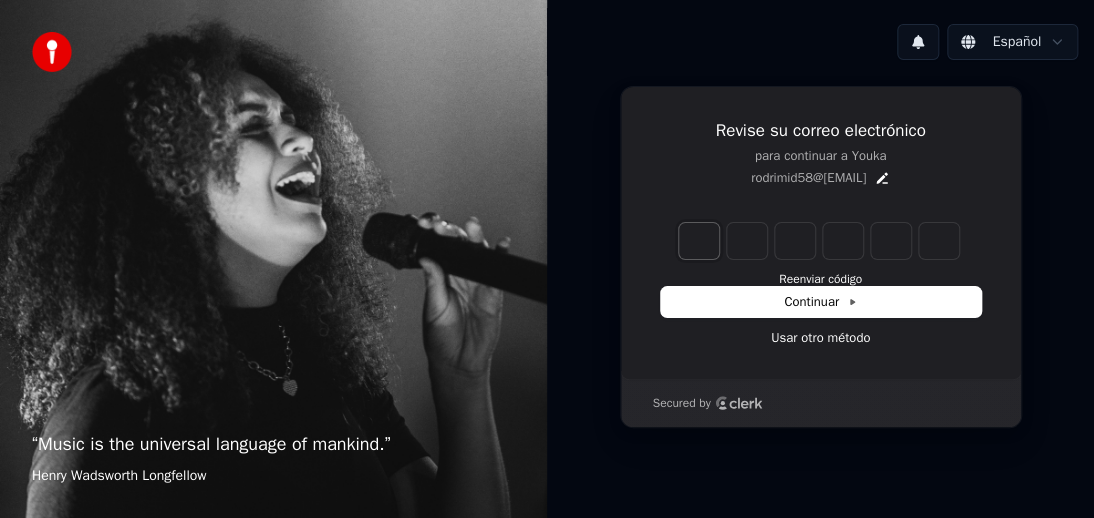 click at bounding box center (699, 241) 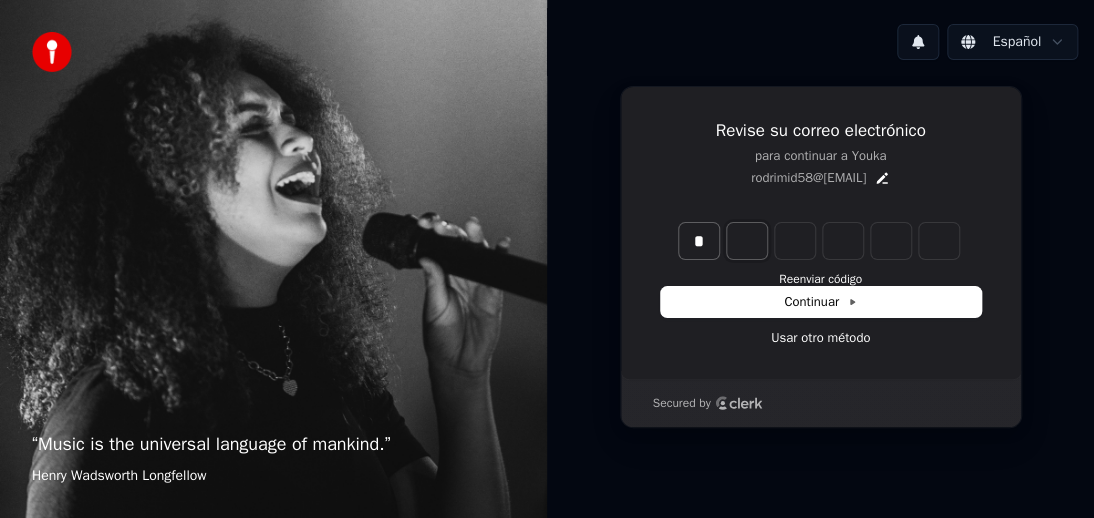 type on "*" 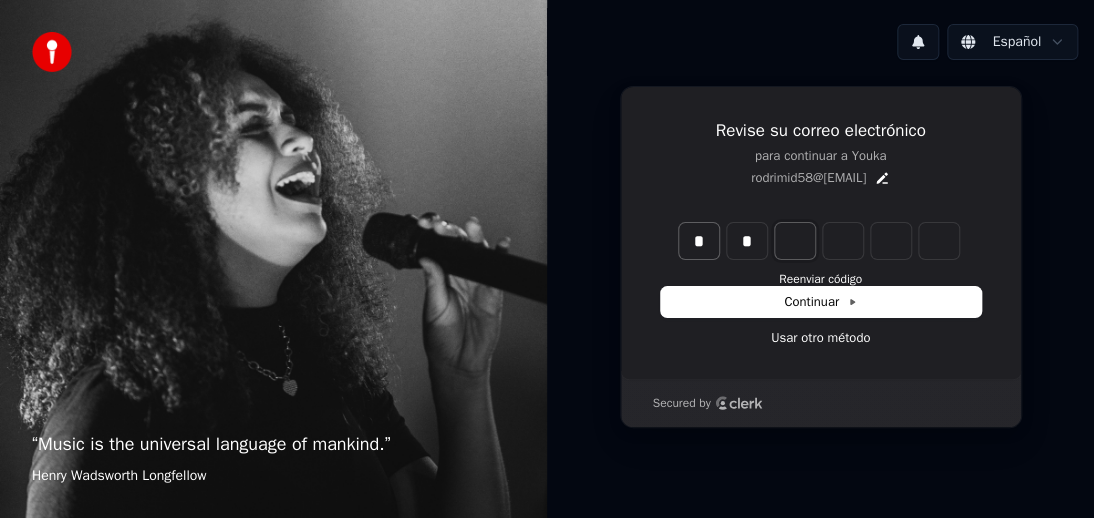 type on "*" 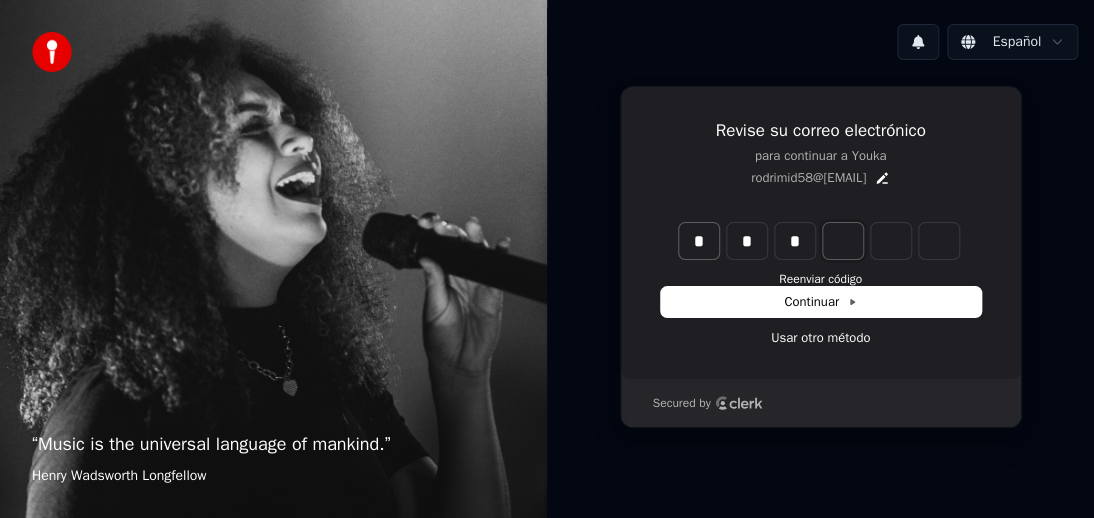 type on "*" 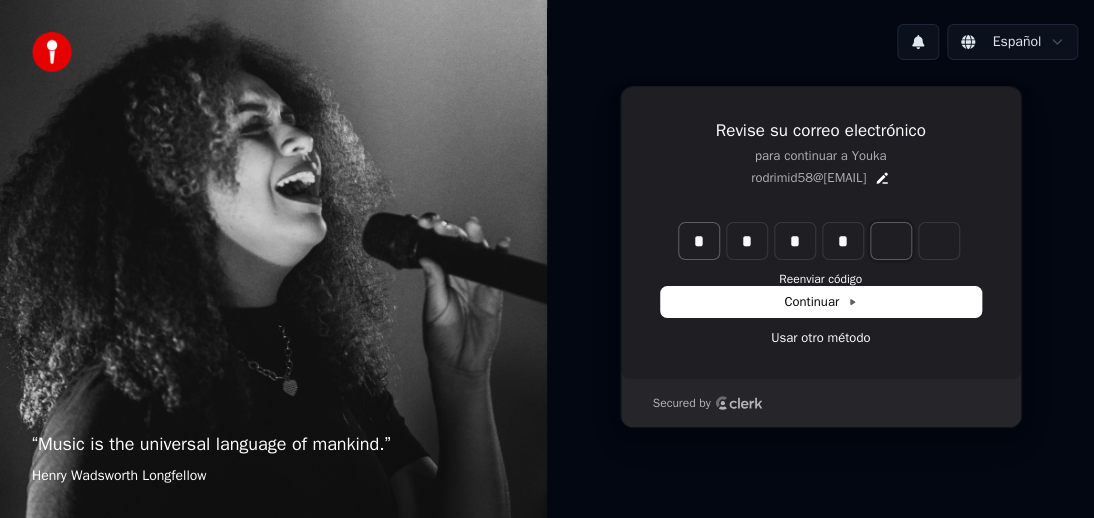type on "*" 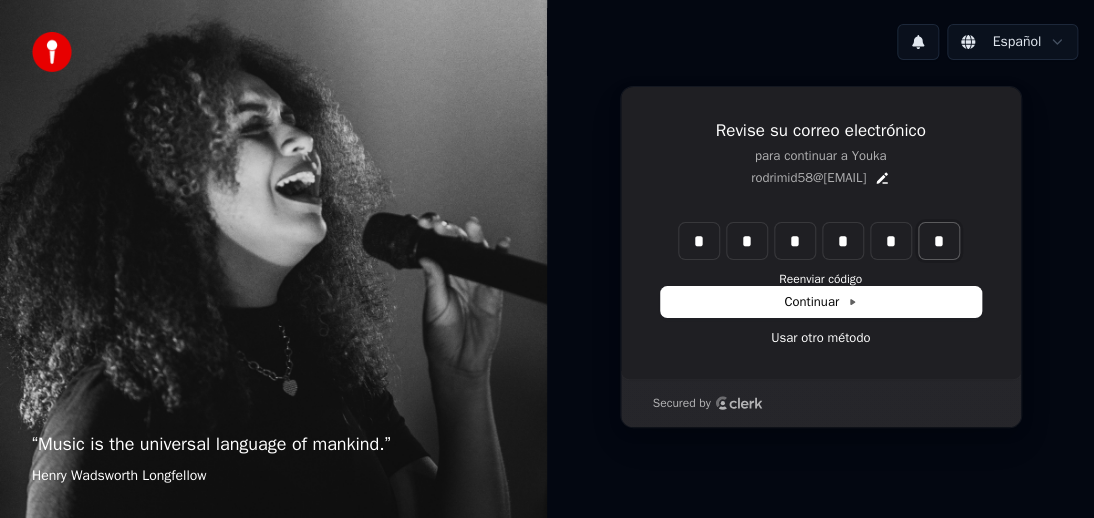 type on "*" 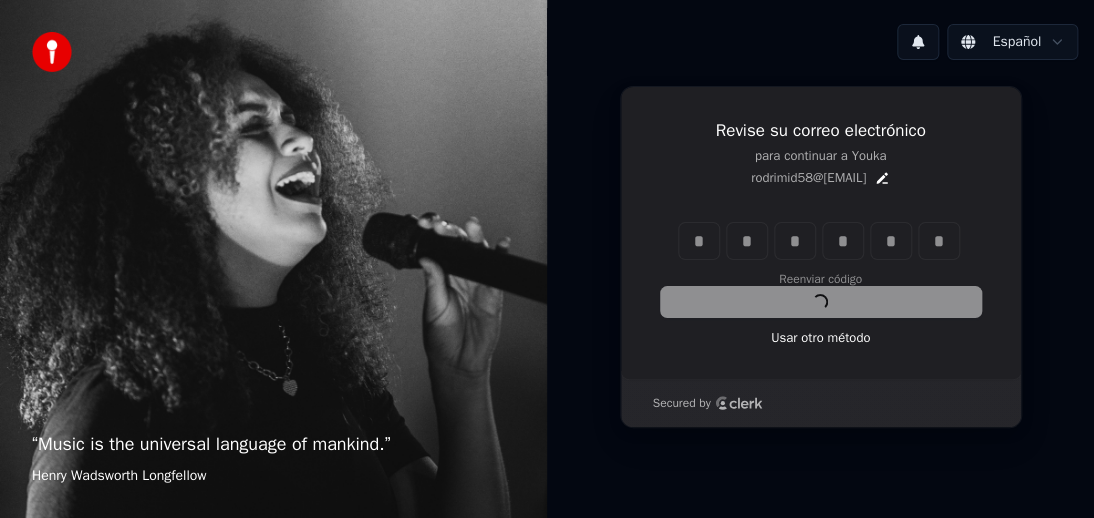 type on "******" 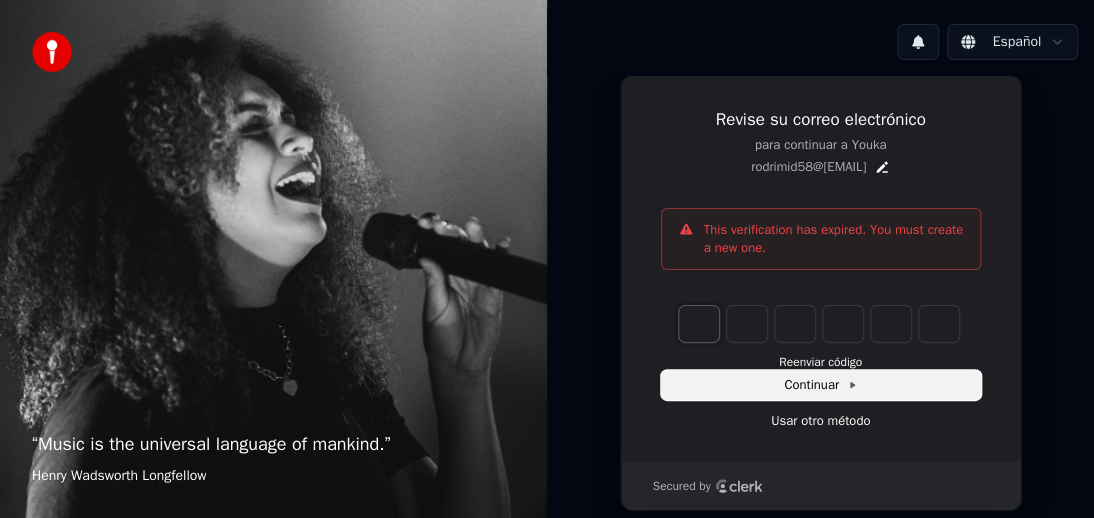 type on "*" 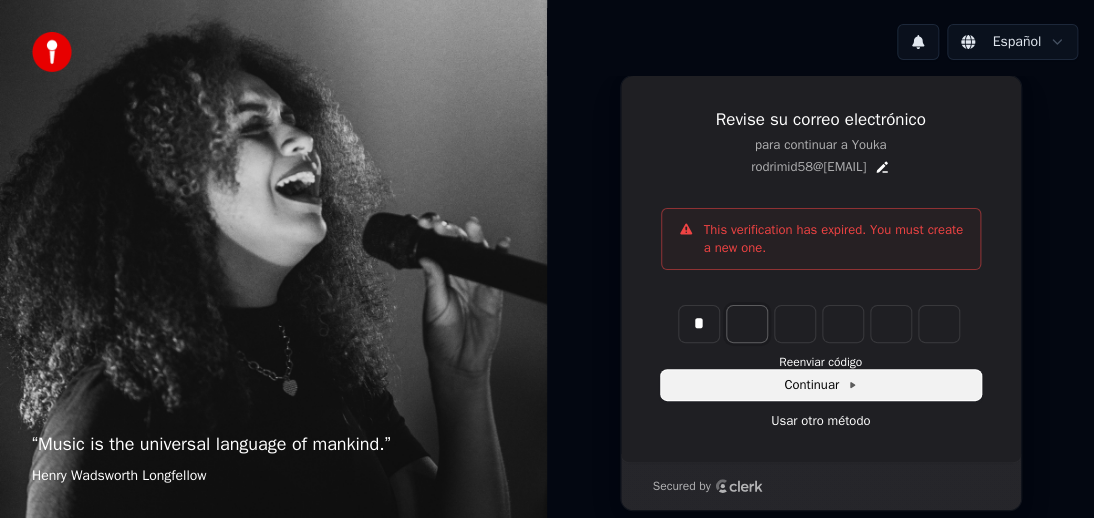 type on "*" 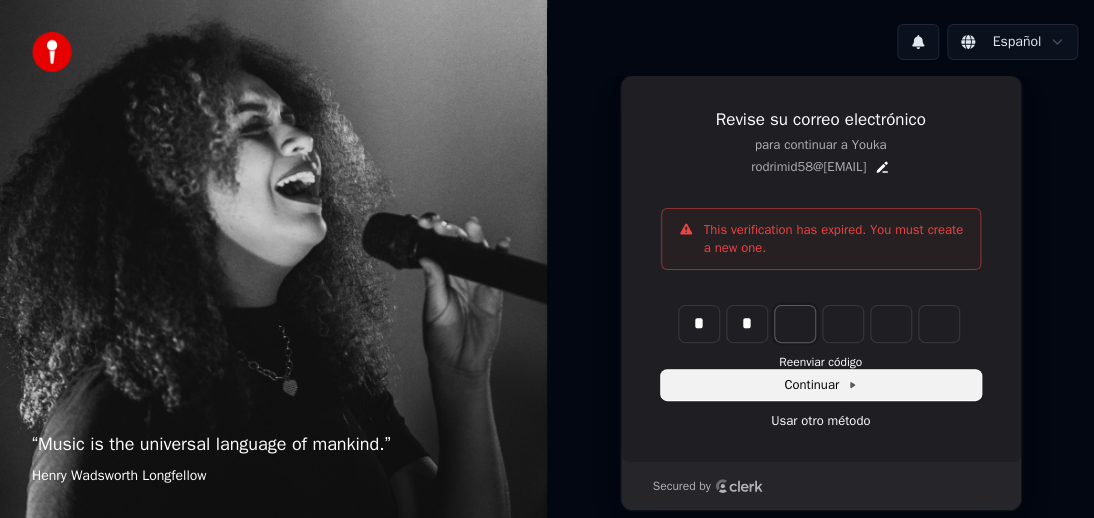 type on "**" 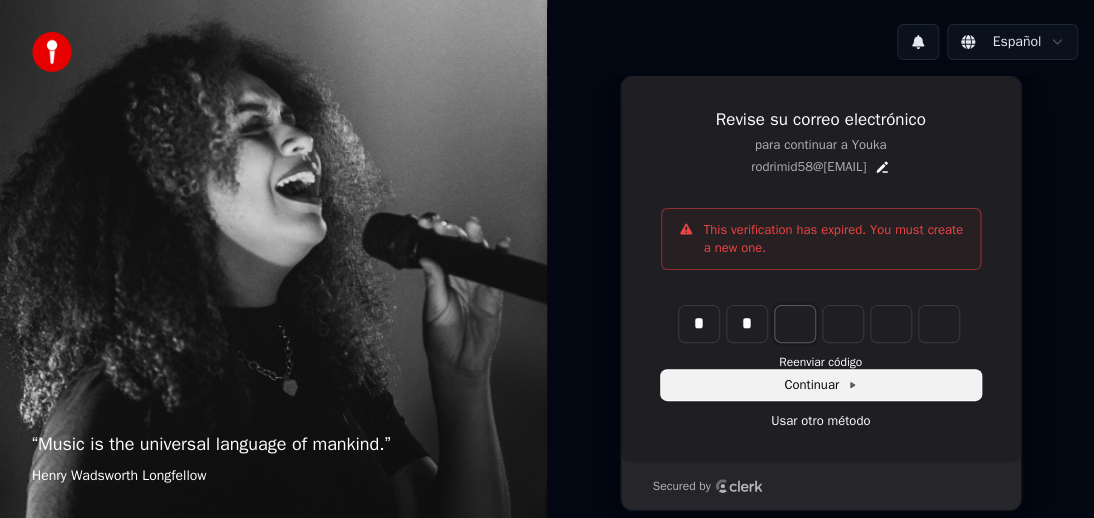 type on "*" 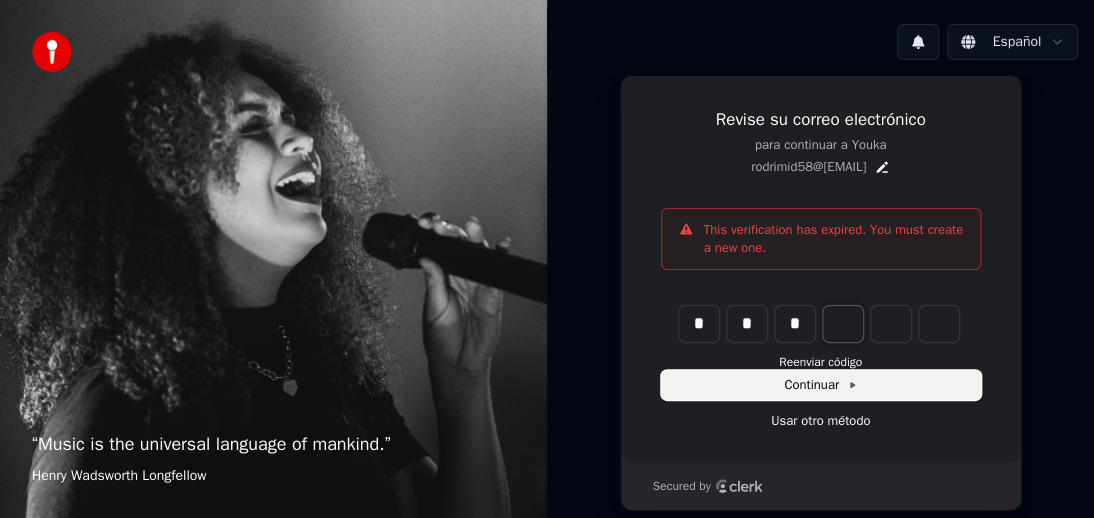 type on "***" 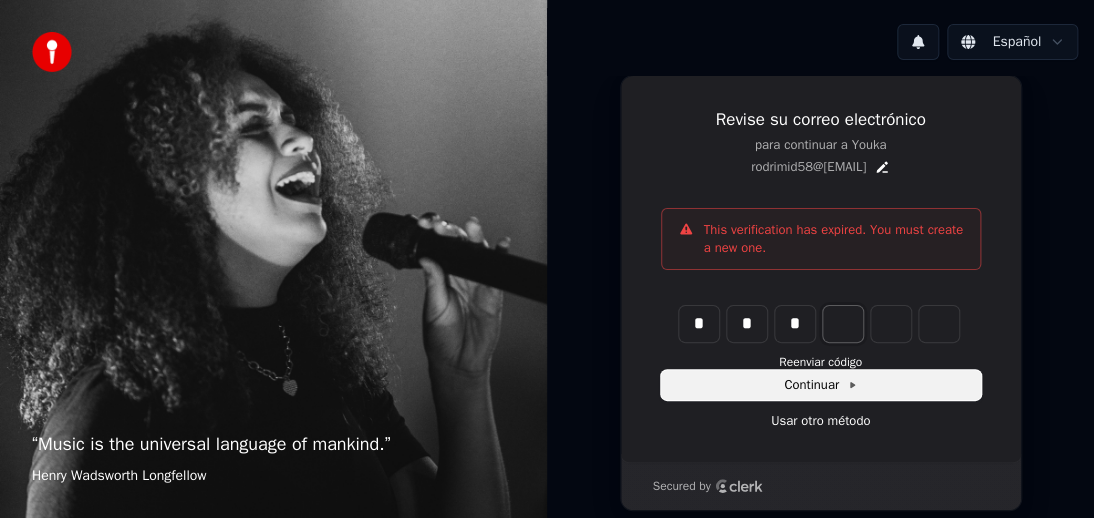 type on "*" 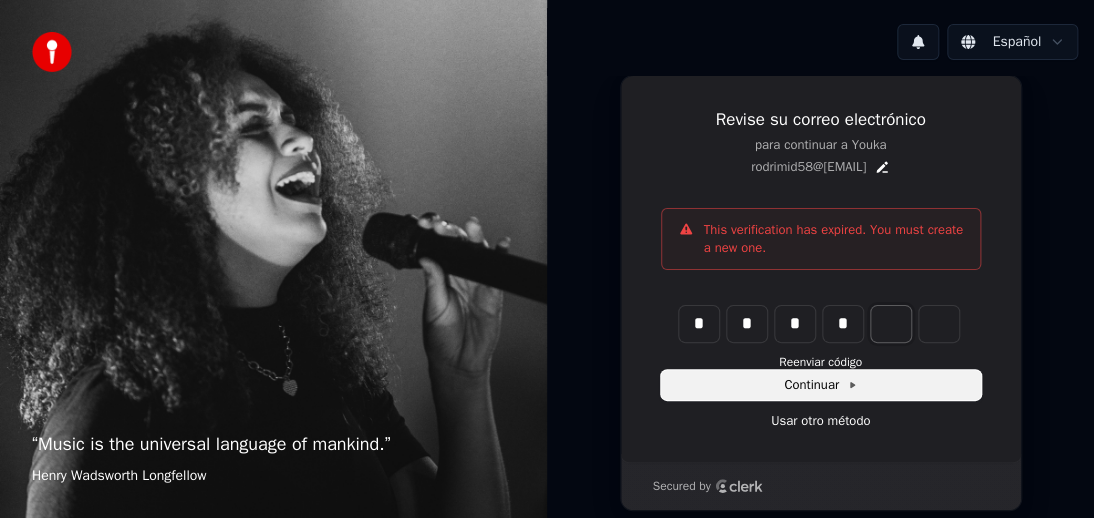 type on "****" 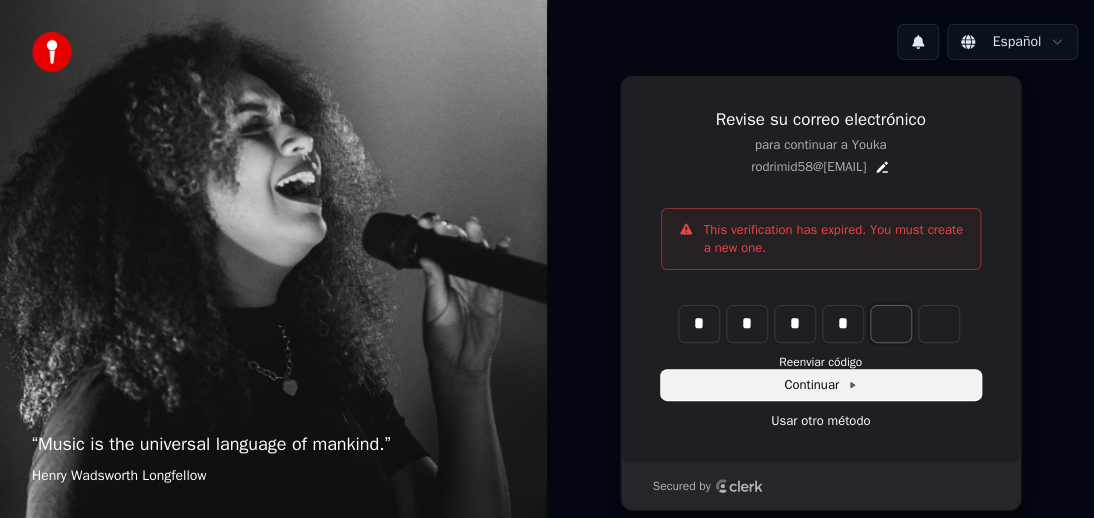 type on "*" 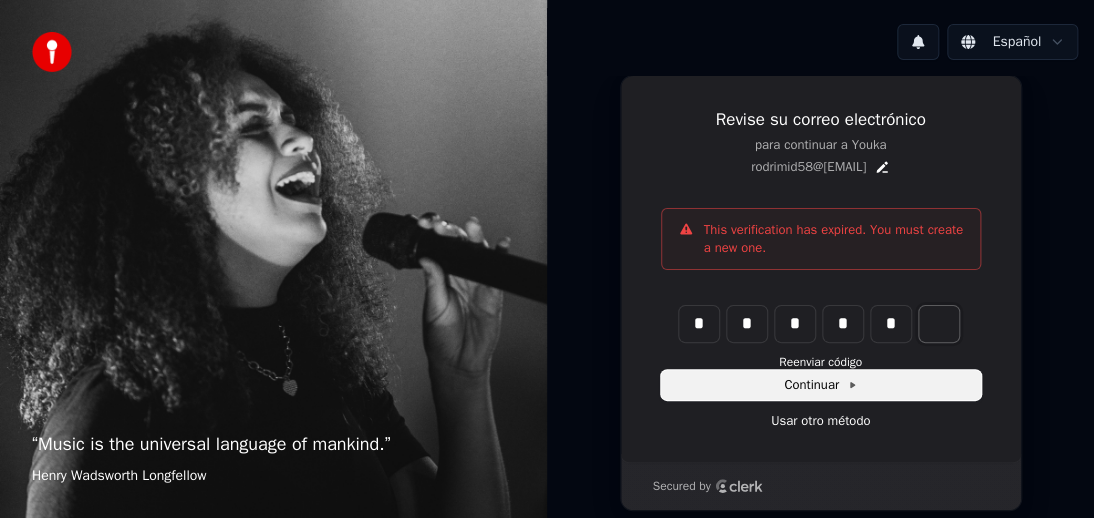 type on "******" 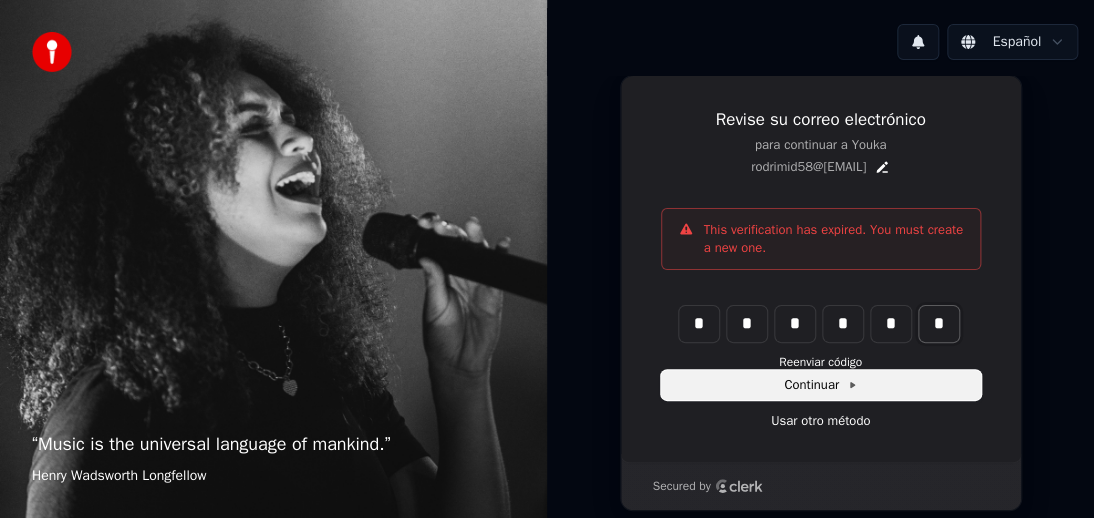 type on "*" 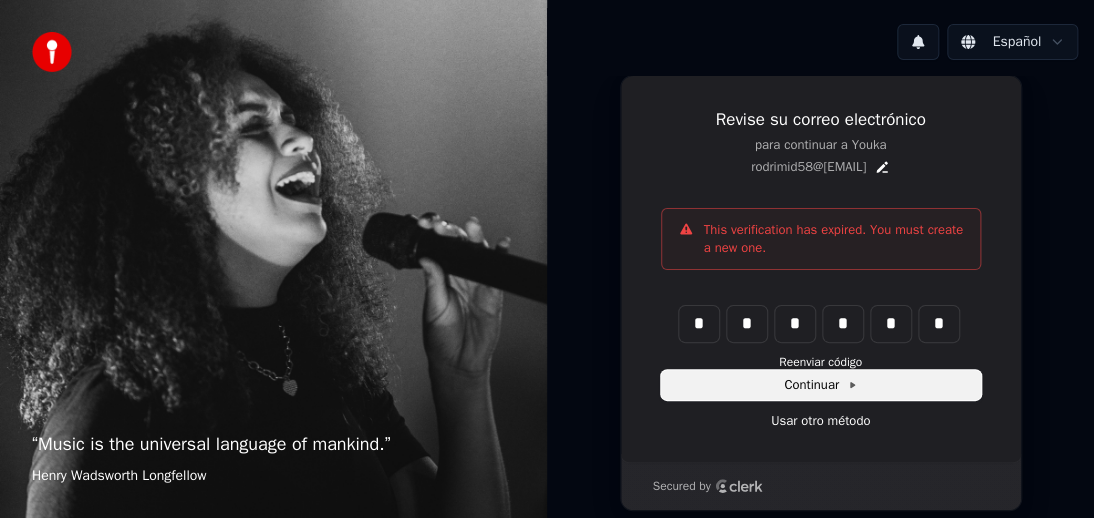 type 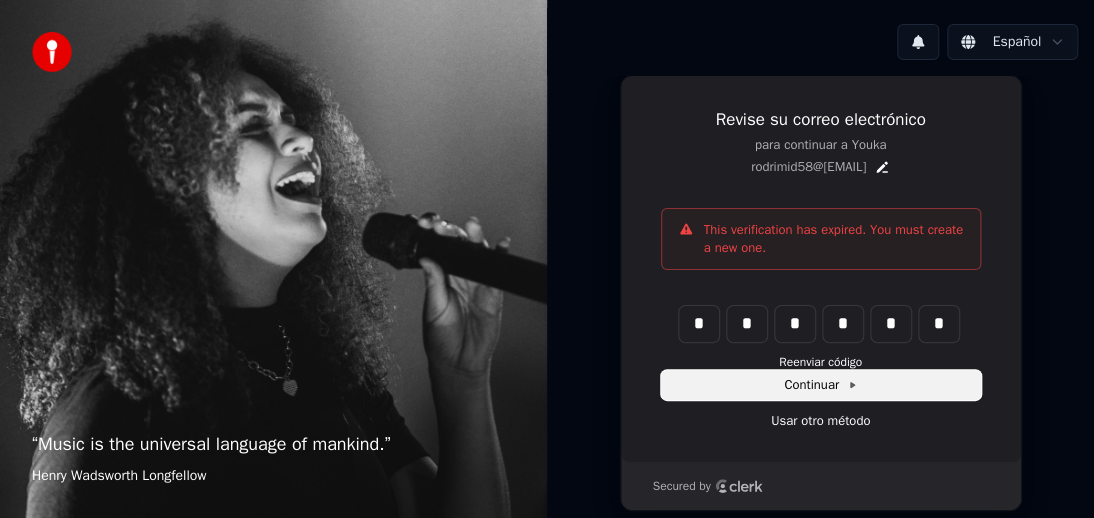 type 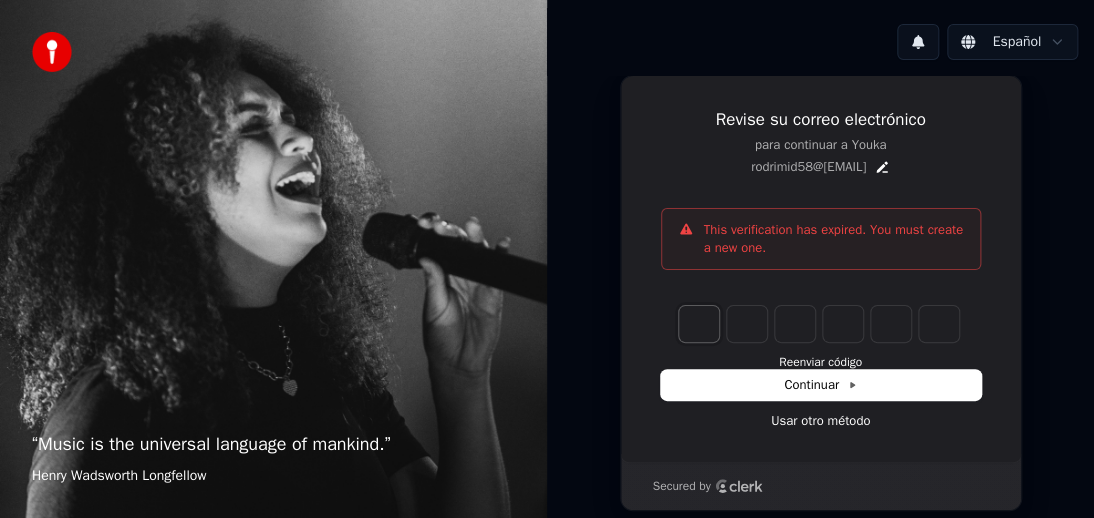 type on "*" 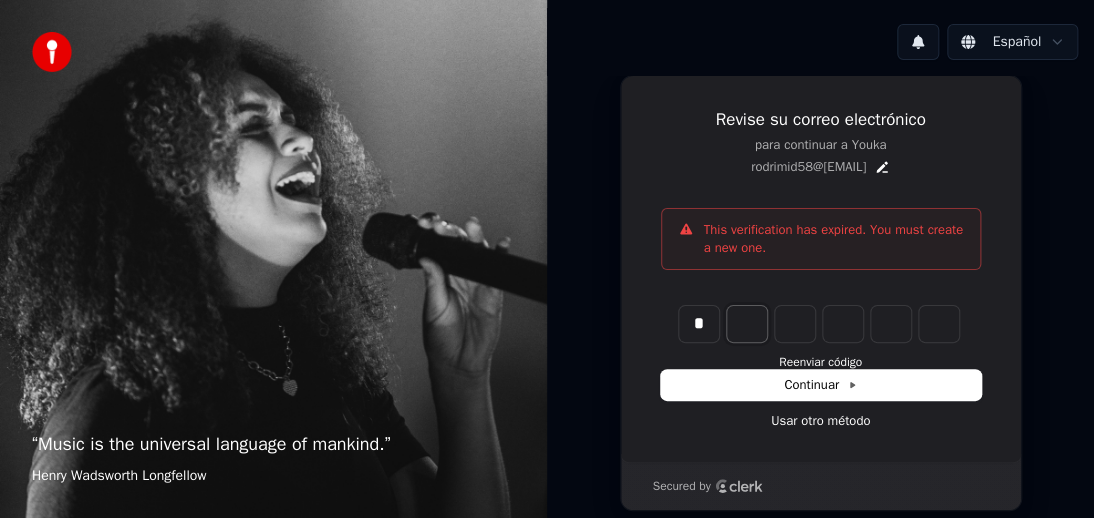 type on "*" 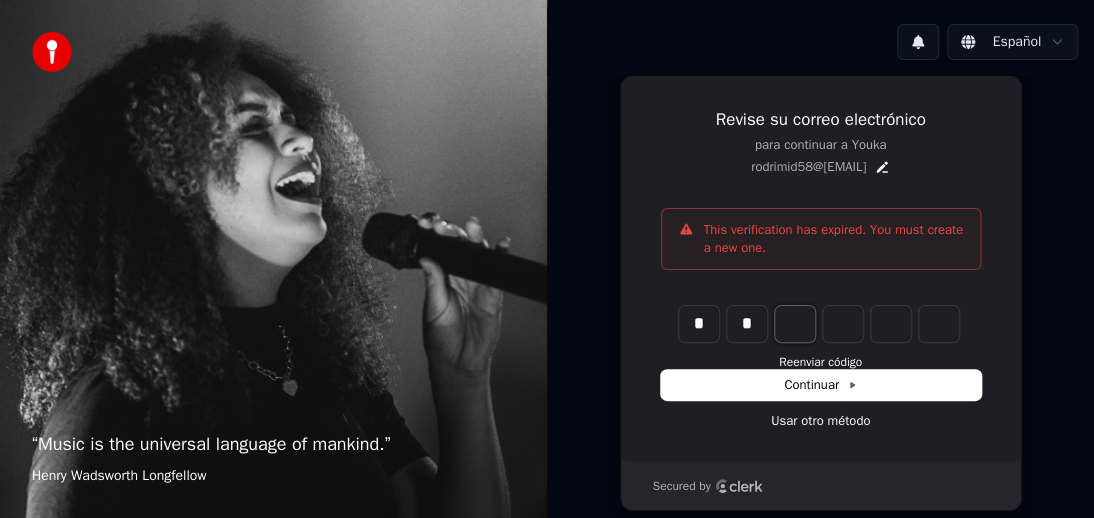 type on "**" 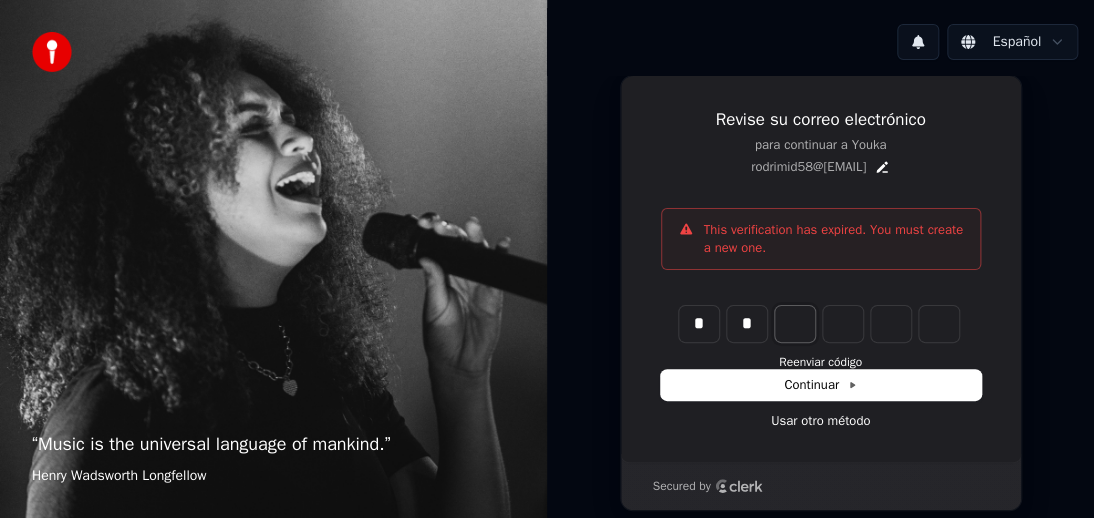 type on "*" 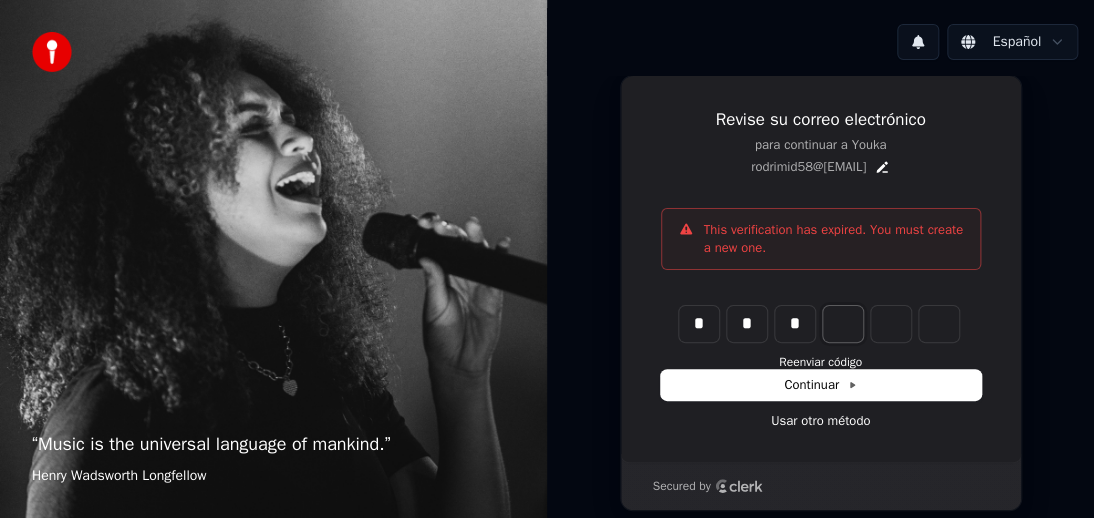 type on "***" 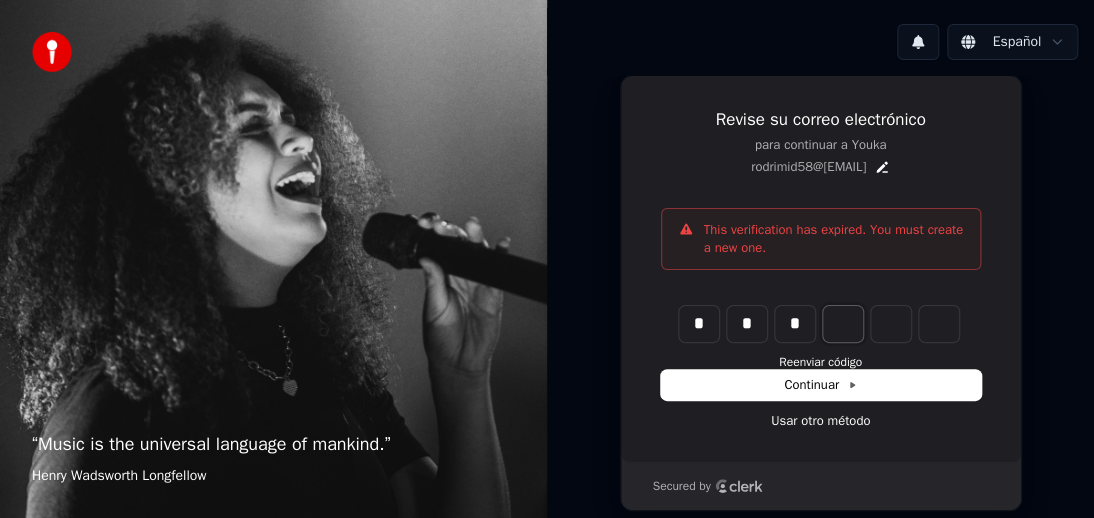 type on "*" 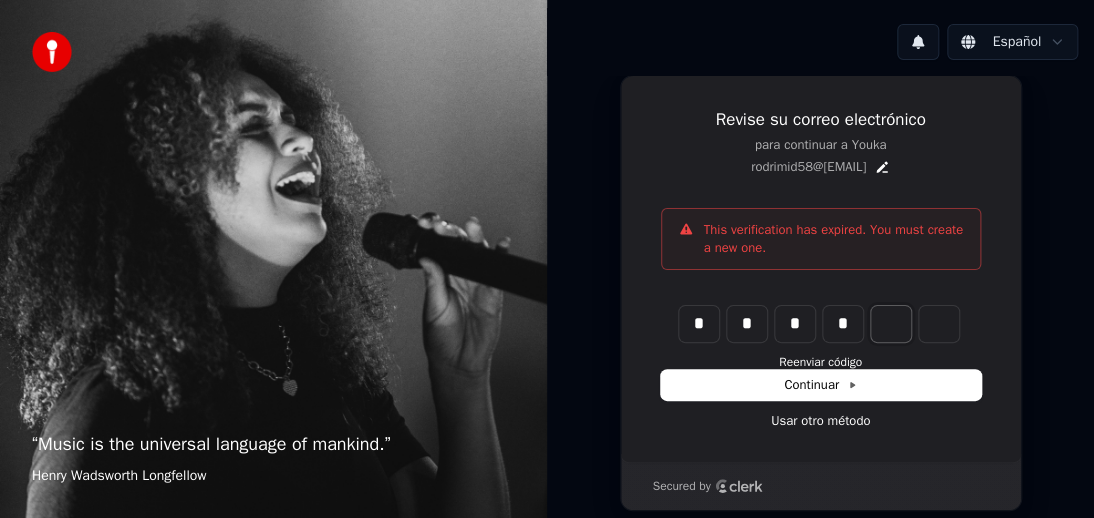 type on "****" 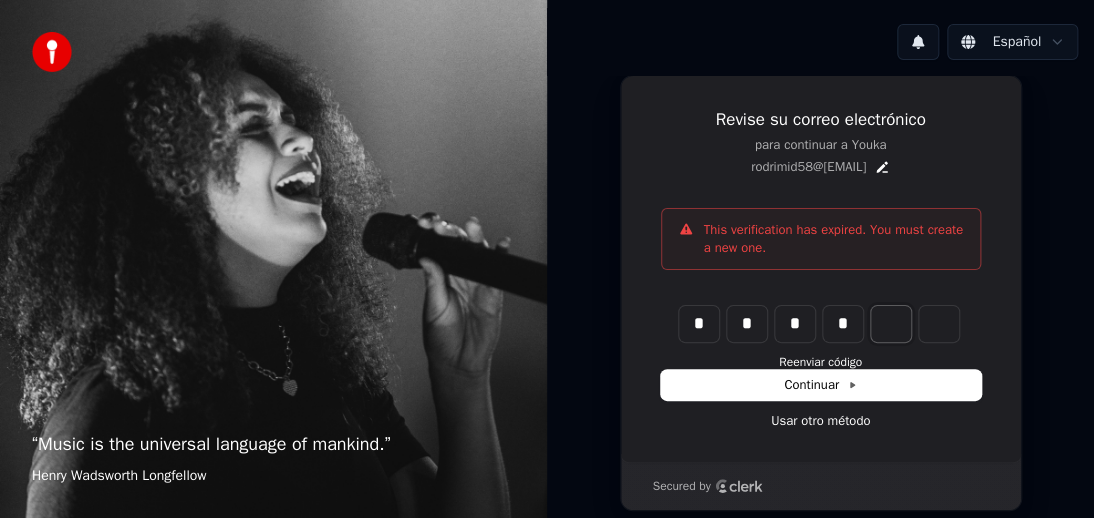 type on "*" 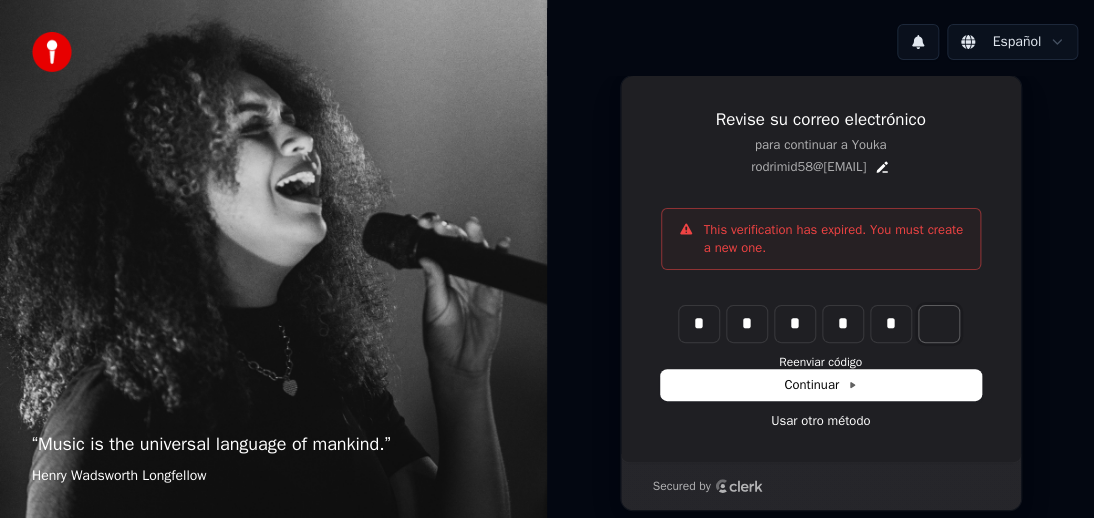 type on "******" 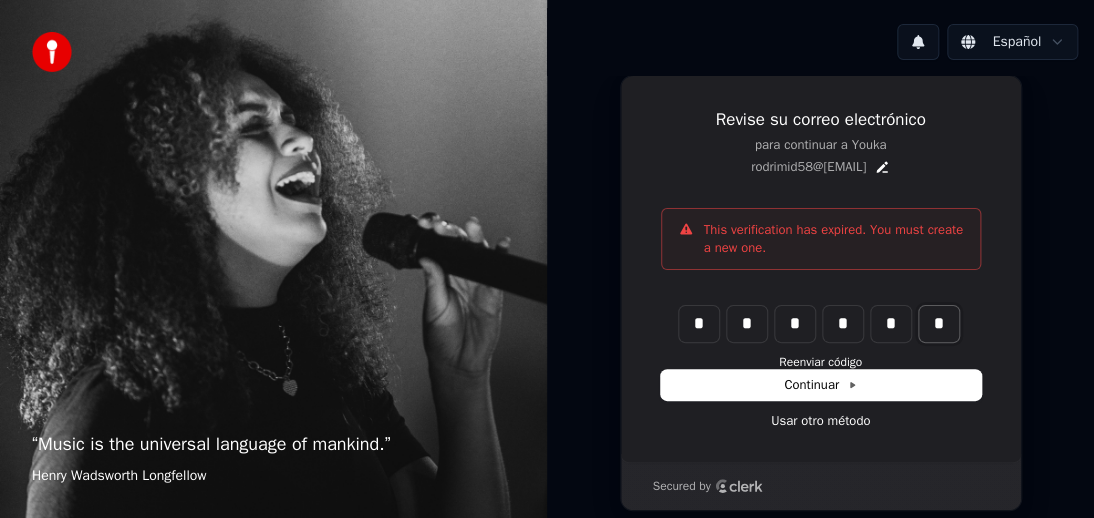 type on "*" 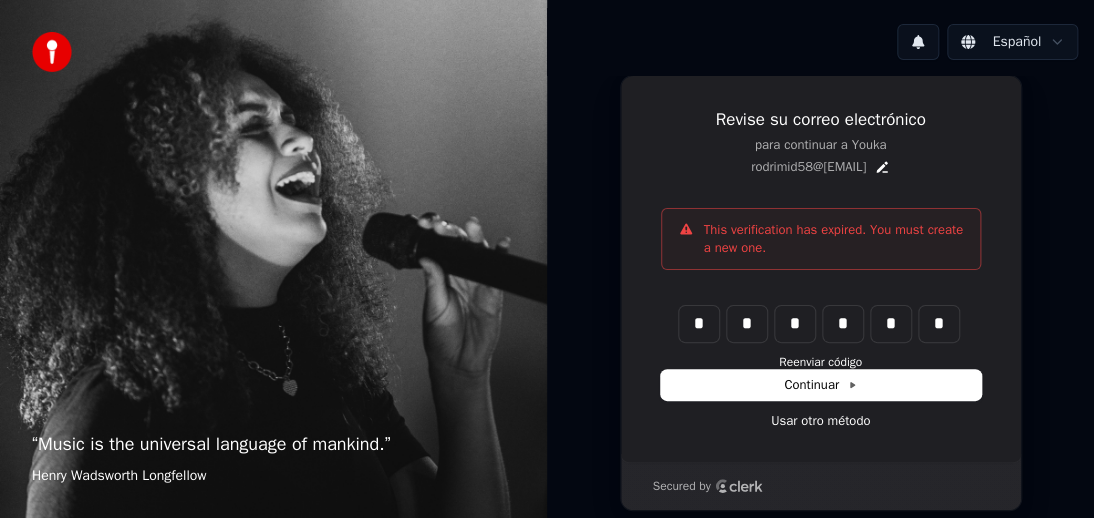 type 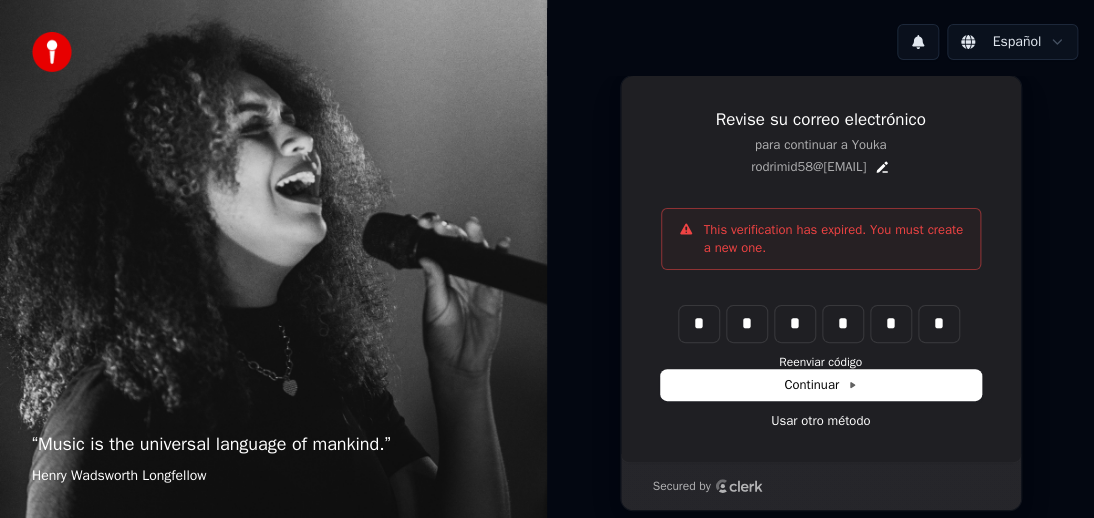 type 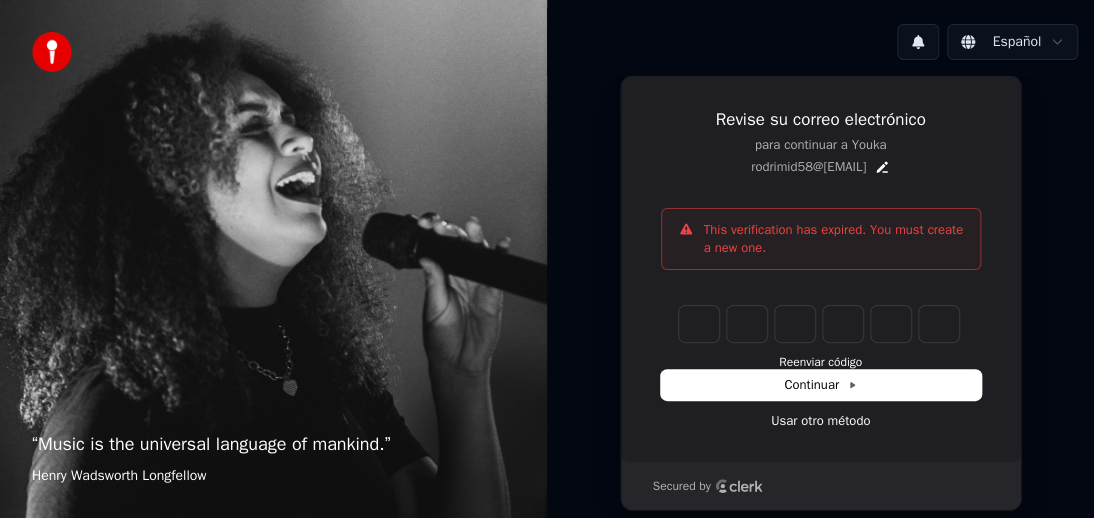click on "Revise su correo electrónico para continuar a Youka rodrimid58@[EMAIL] This verification has expired. You must create a new one. Enter the  6 -digit verification code Reenviar código Continuar Usar otro método Secured by" at bounding box center (820, 293) 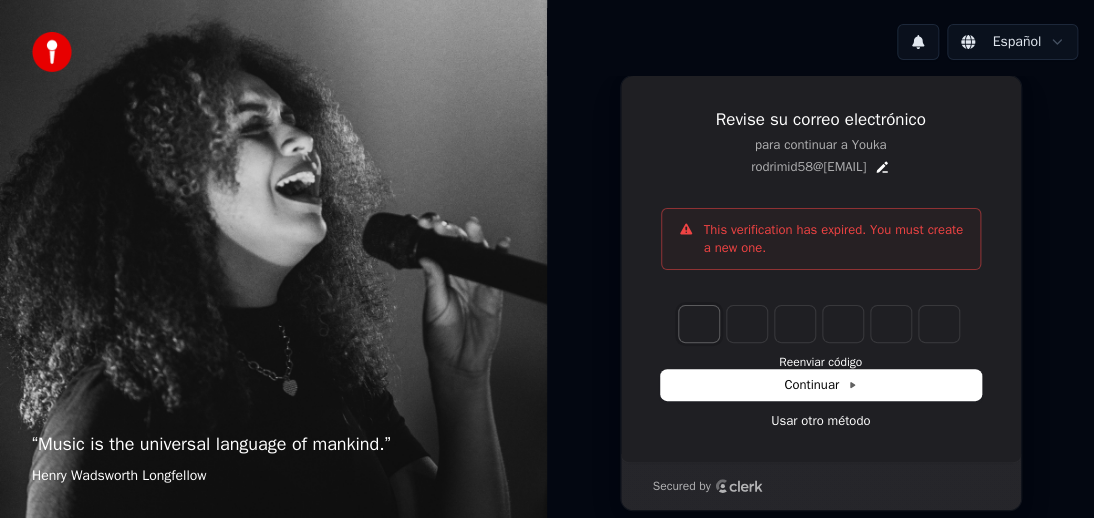 click at bounding box center (699, 324) 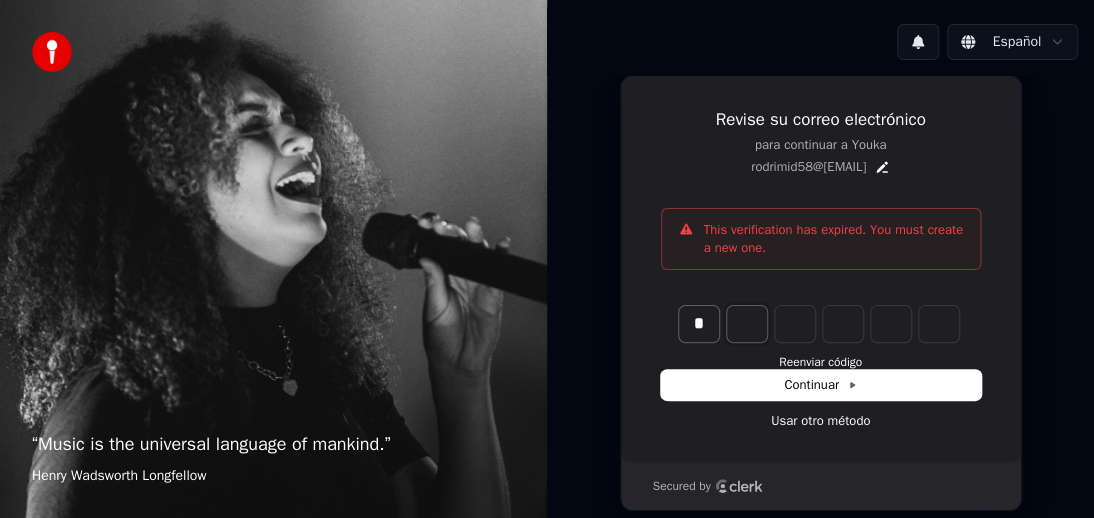 type on "*" 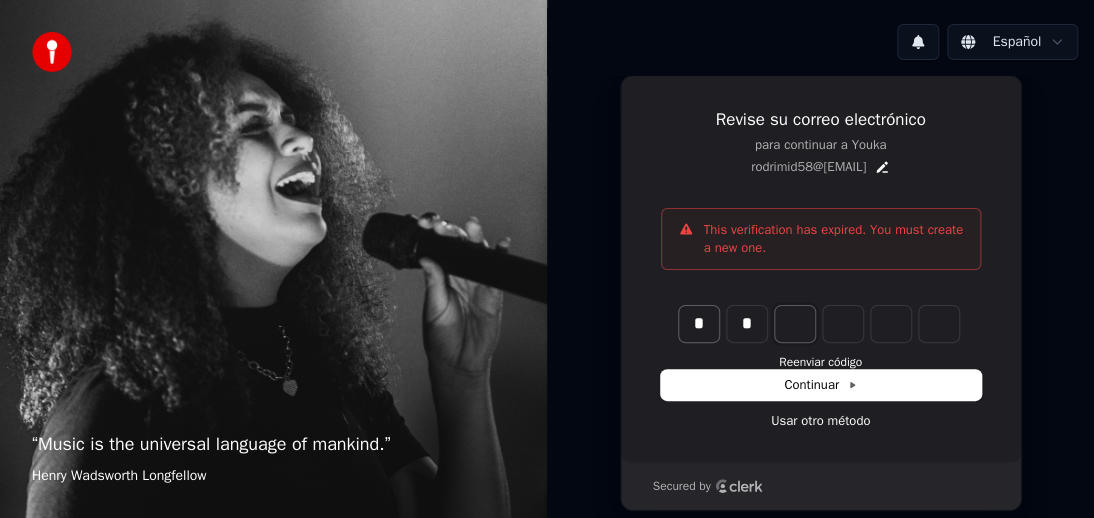type on "**" 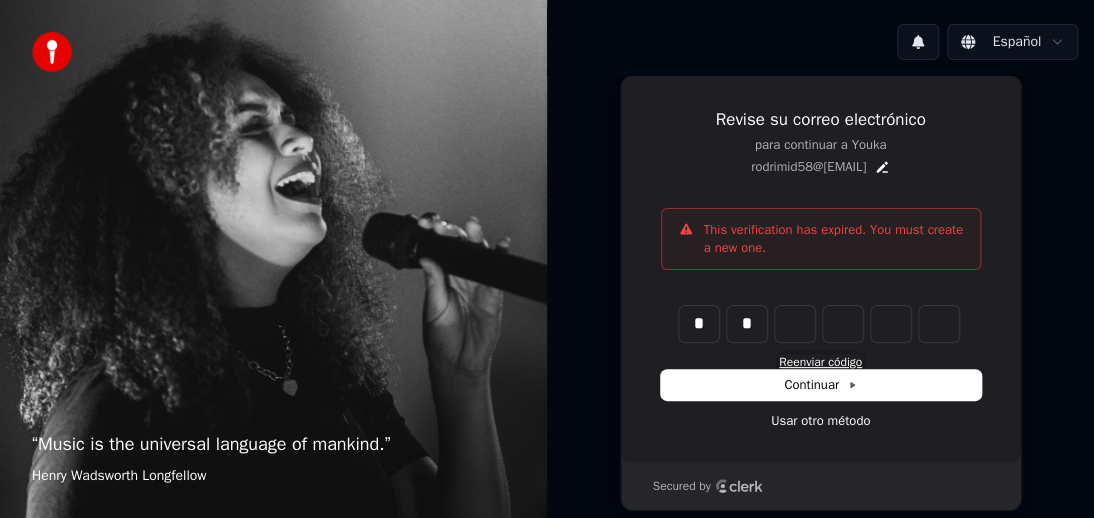 click on "Reenviar código" at bounding box center (820, 362) 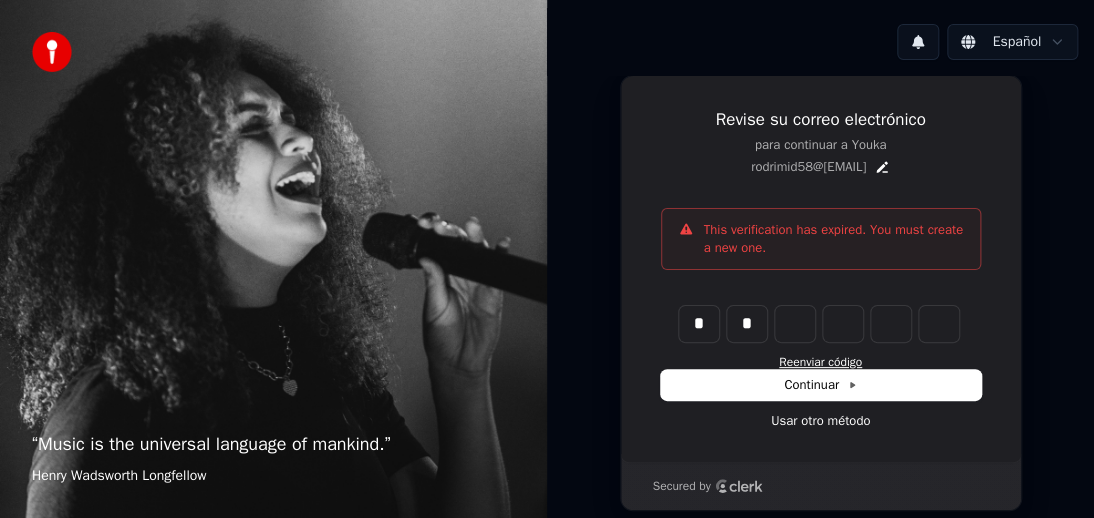 type 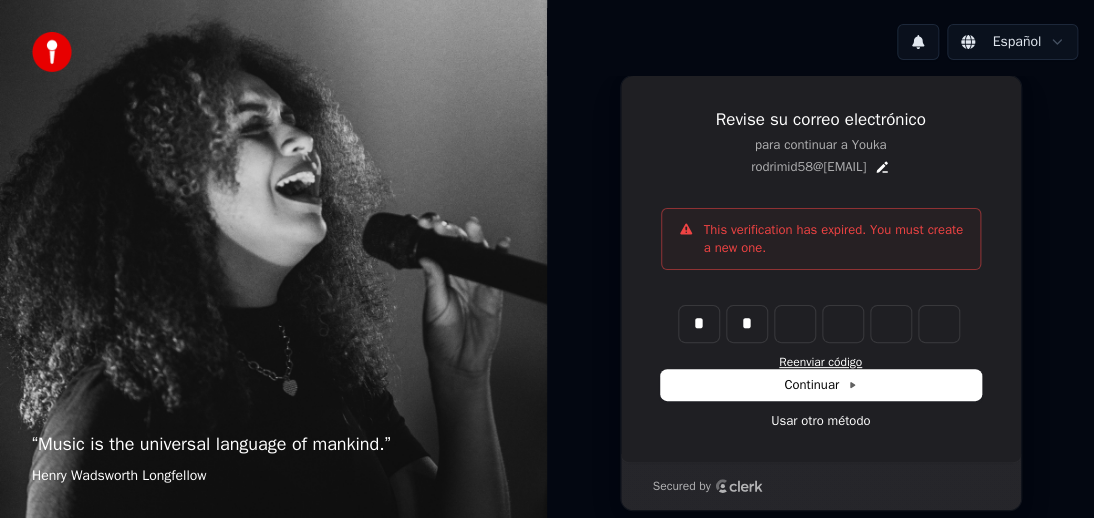 type 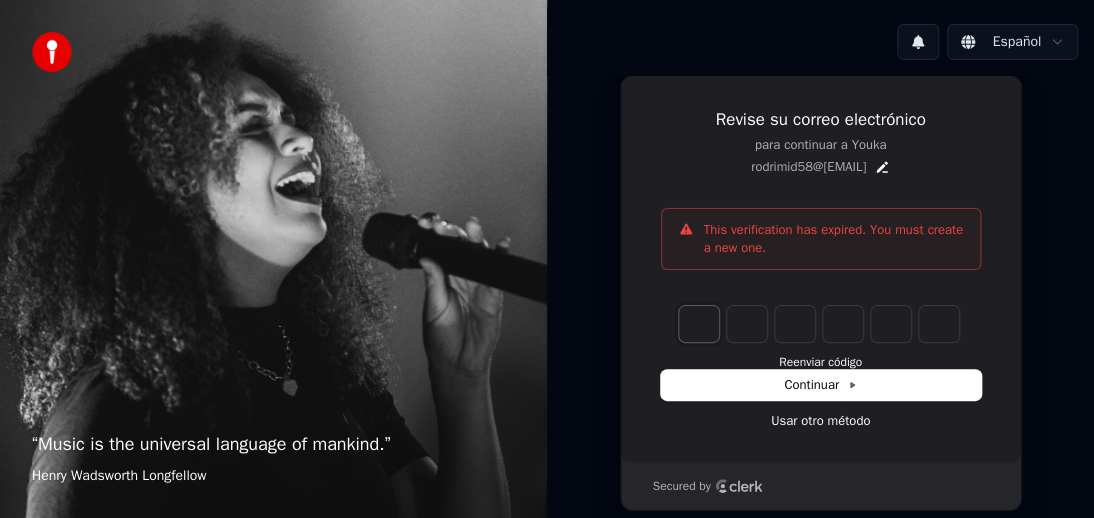 type on "*" 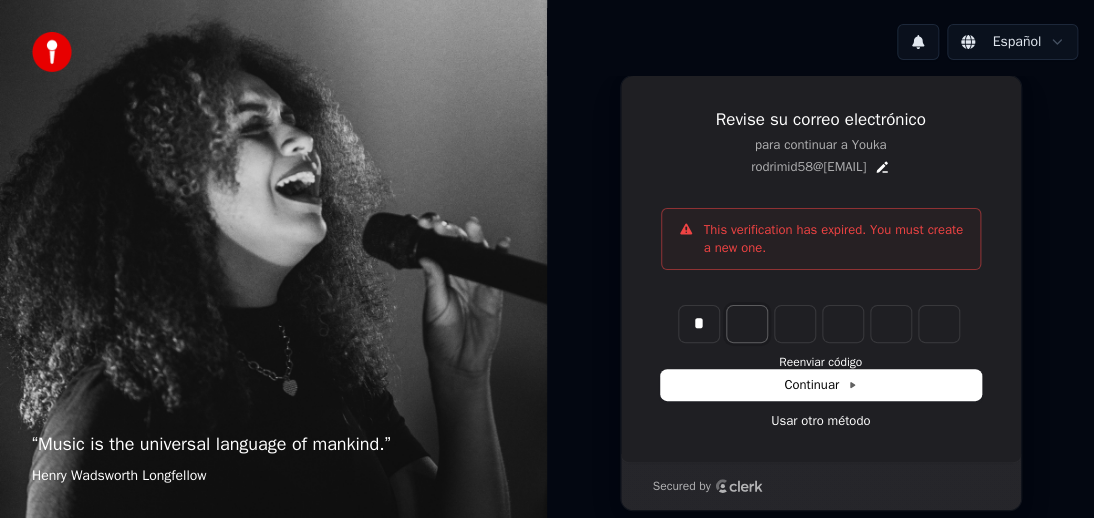 type on "*" 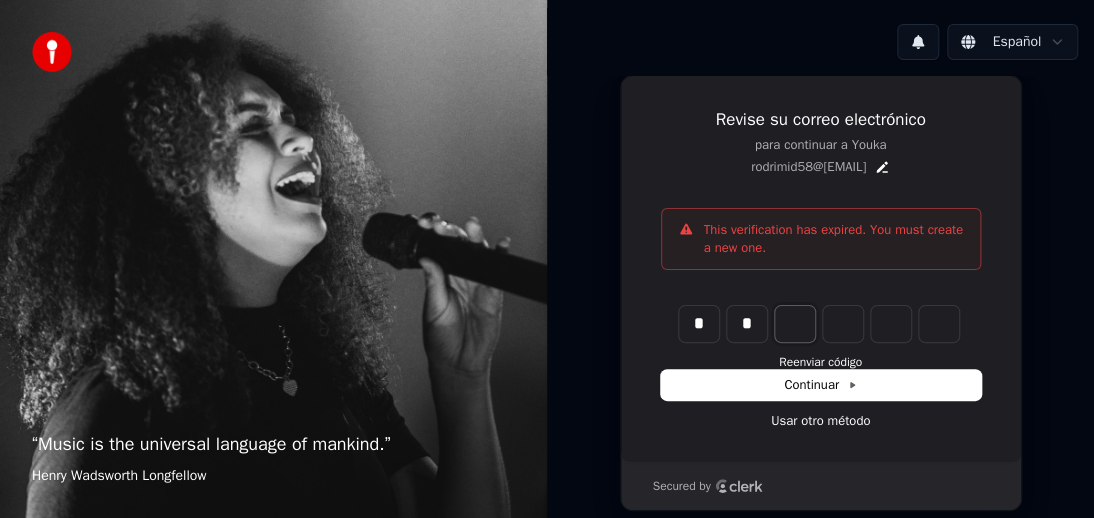 type on "**" 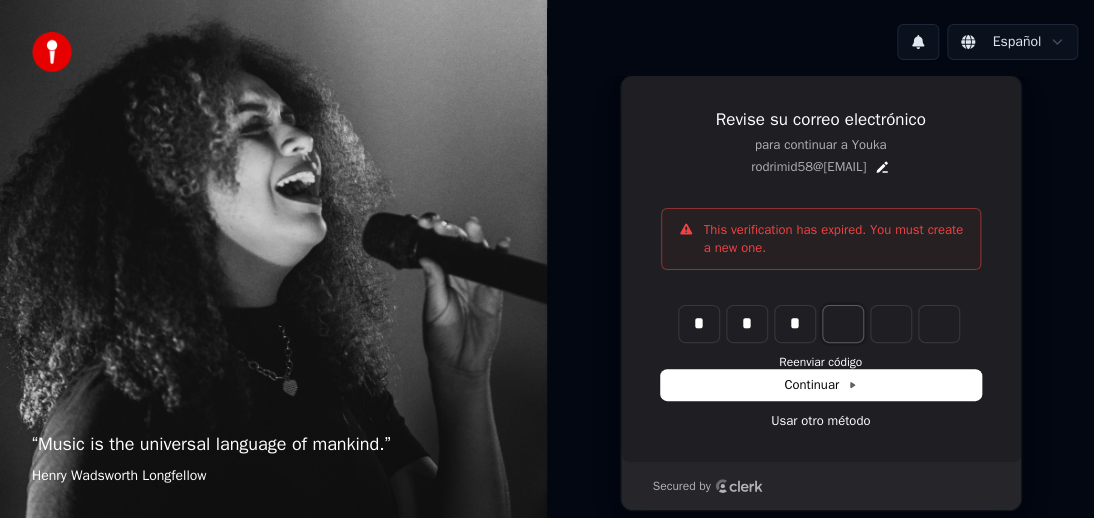 type on "***" 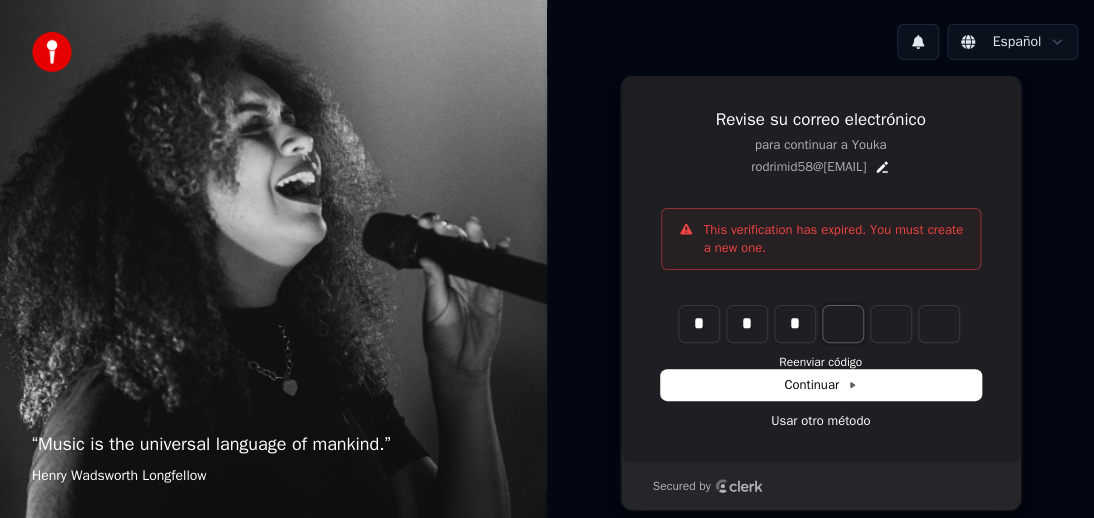 type on "*" 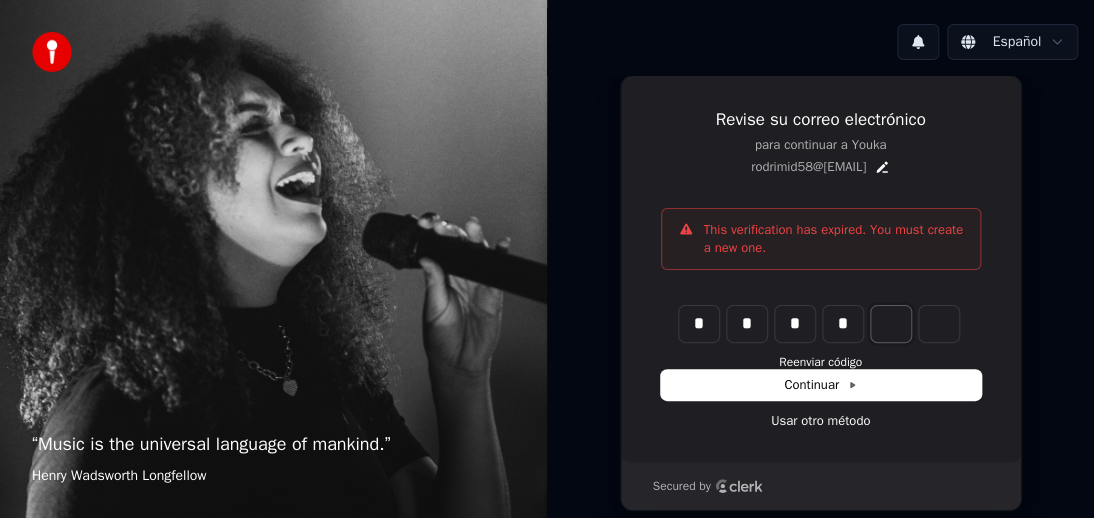 type on "****" 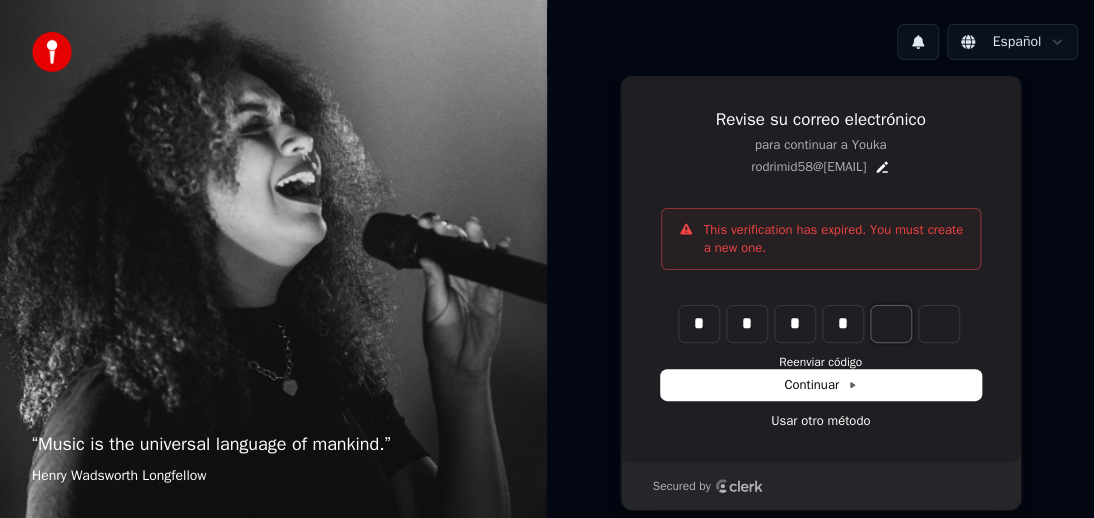 type on "*" 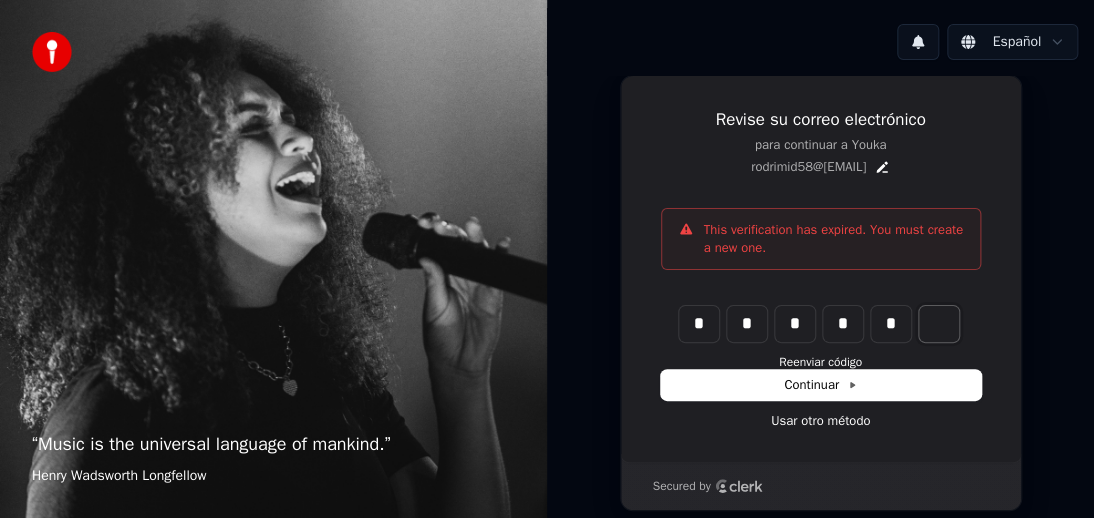 type on "******" 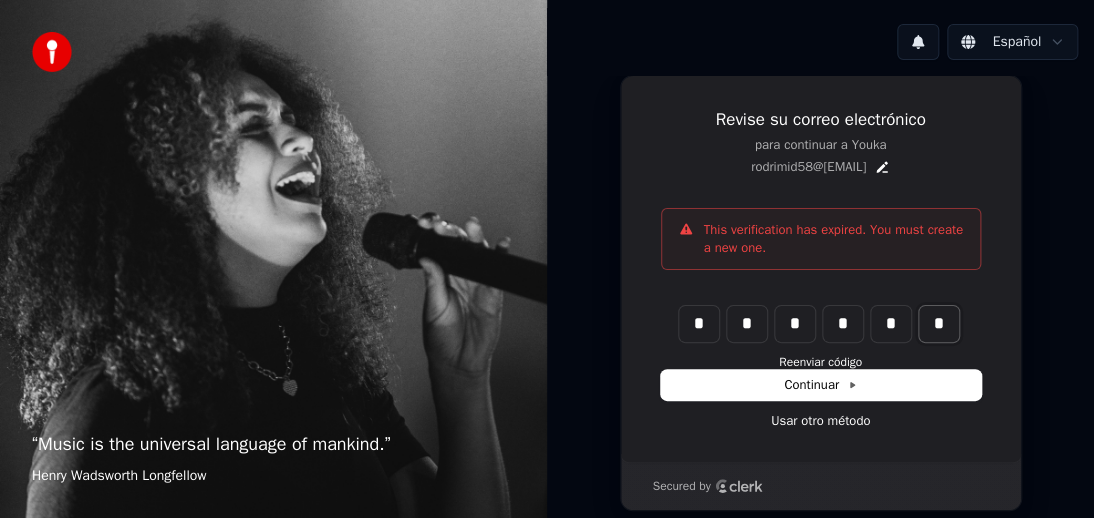 type on "*" 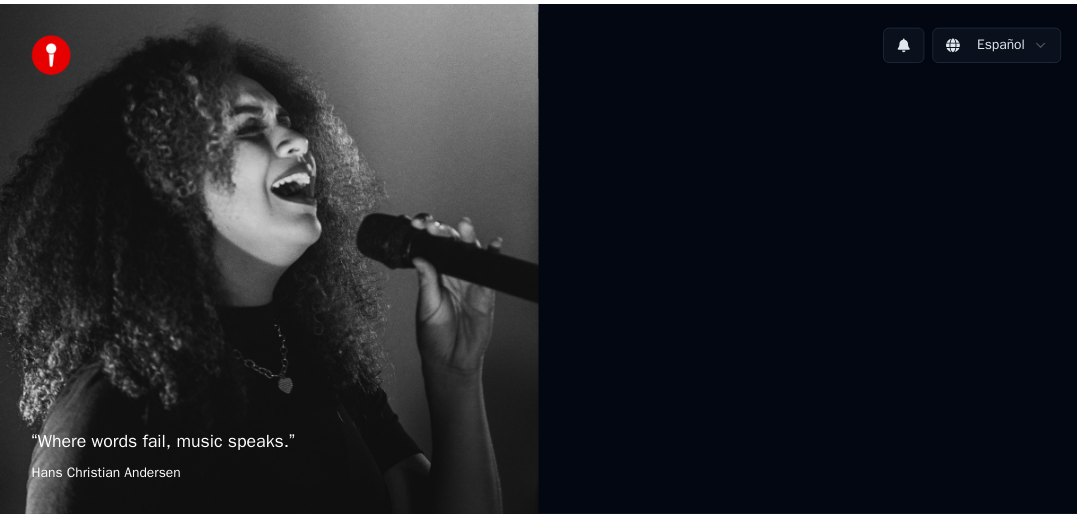 scroll, scrollTop: 0, scrollLeft: 0, axis: both 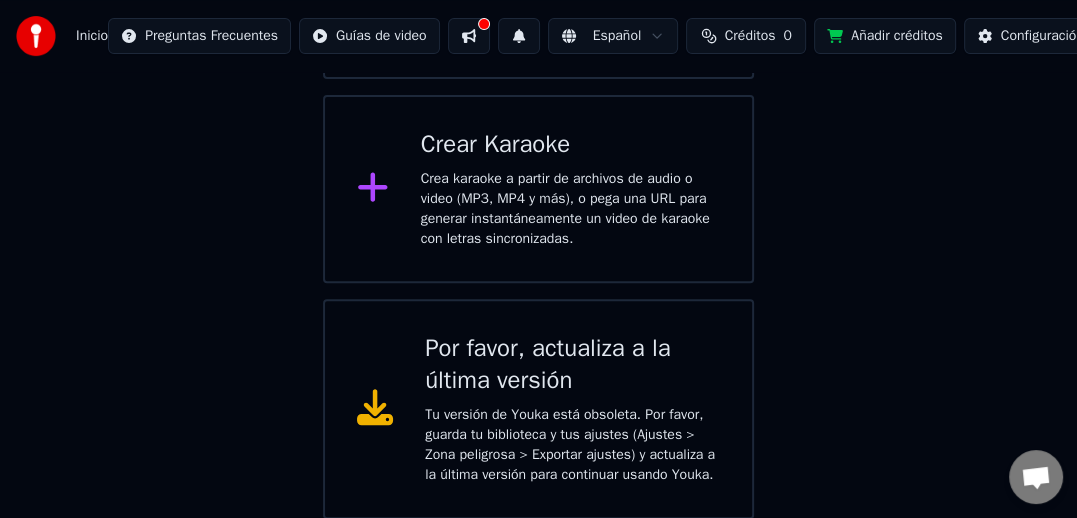 click on "Tu versión de Youka está obsoleta. Por favor, guarda tu biblioteca y tus ajustes (Ajustes > Zona peligrosa > Exportar ajustes) y actualiza a la última versión para continuar usando Youka." at bounding box center (572, 445) 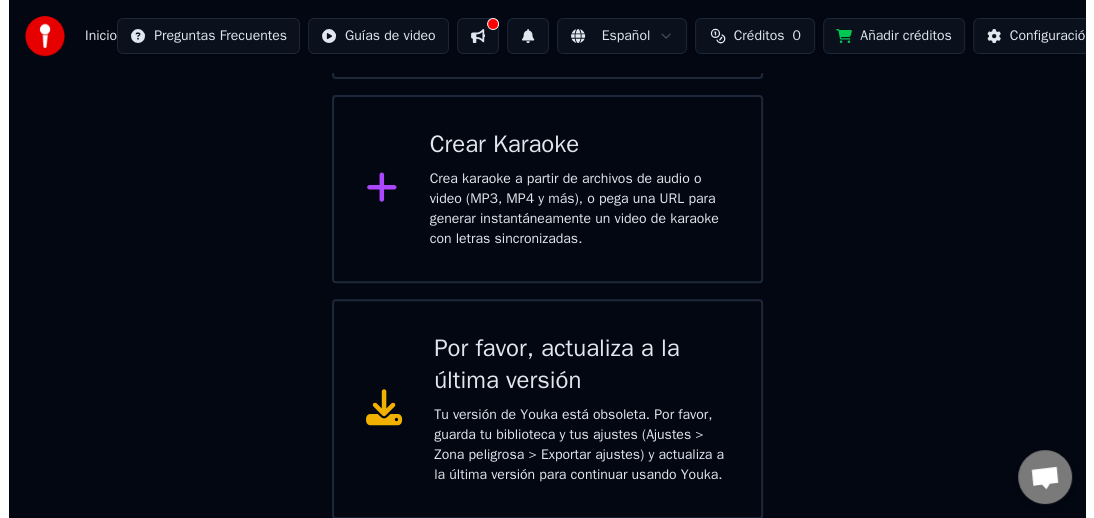 scroll, scrollTop: 313, scrollLeft: 0, axis: vertical 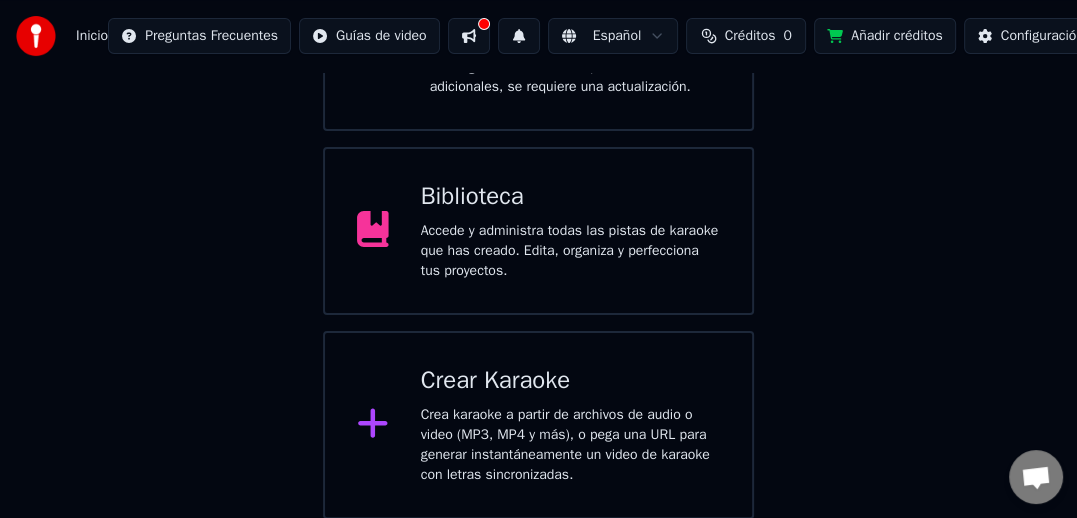 click on "Crea karaoke a partir de archivos de audio o video (MP3, MP4 y más), o pega una URL para generar instantáneamente un video de karaoke con letras sincronizadas." at bounding box center [570, 445] 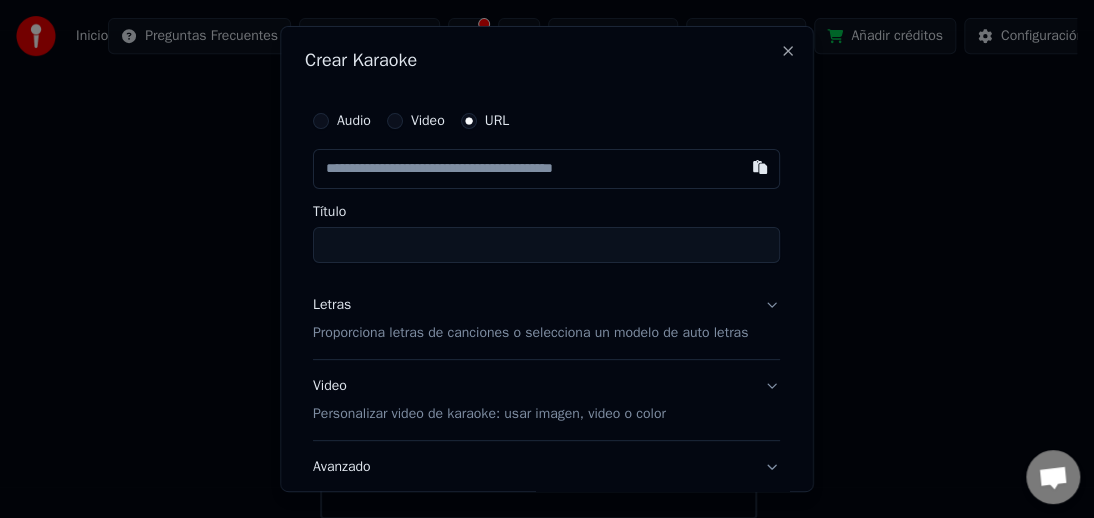 click on "Video" at bounding box center (395, 121) 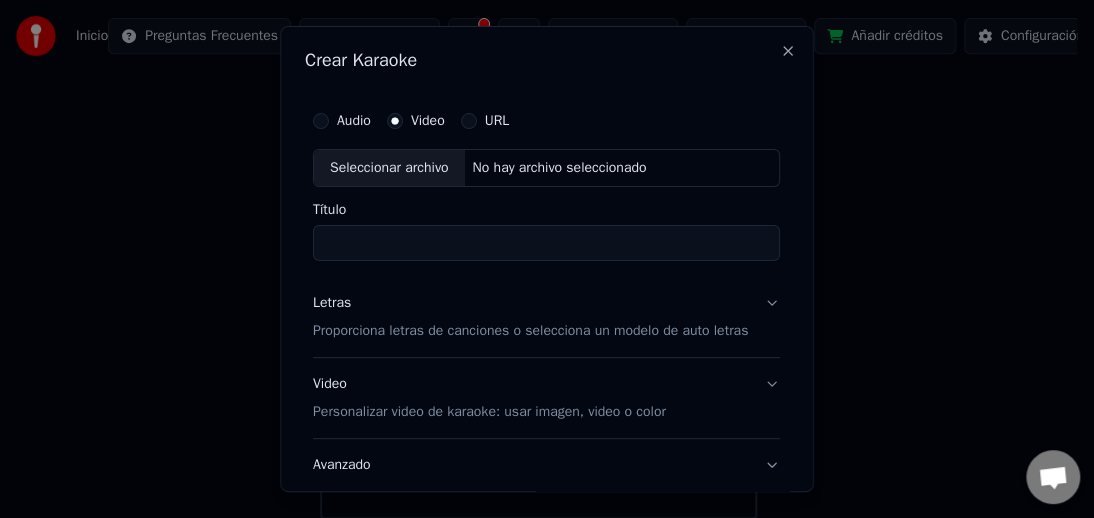 click on "URL" at bounding box center [469, 121] 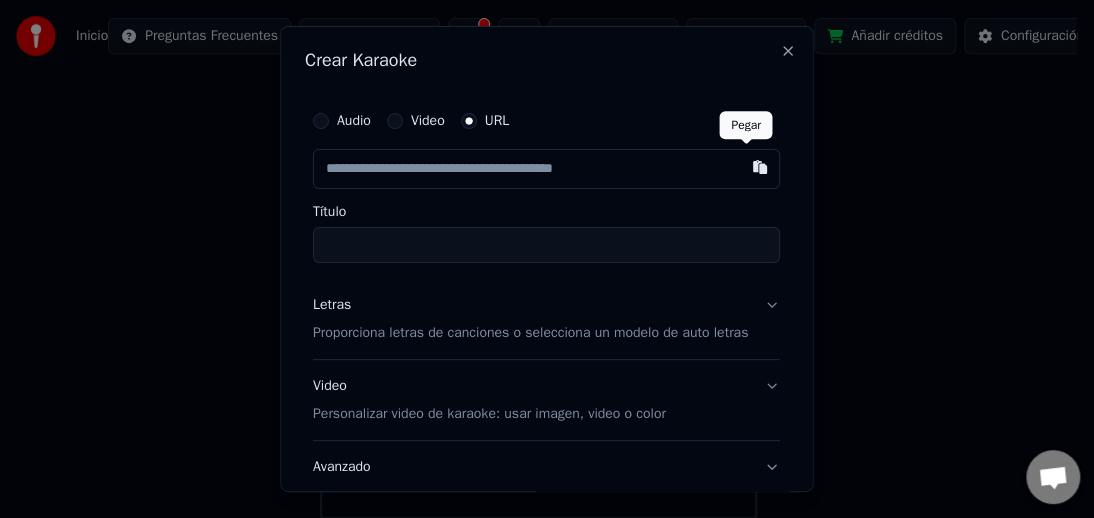 click at bounding box center (761, 167) 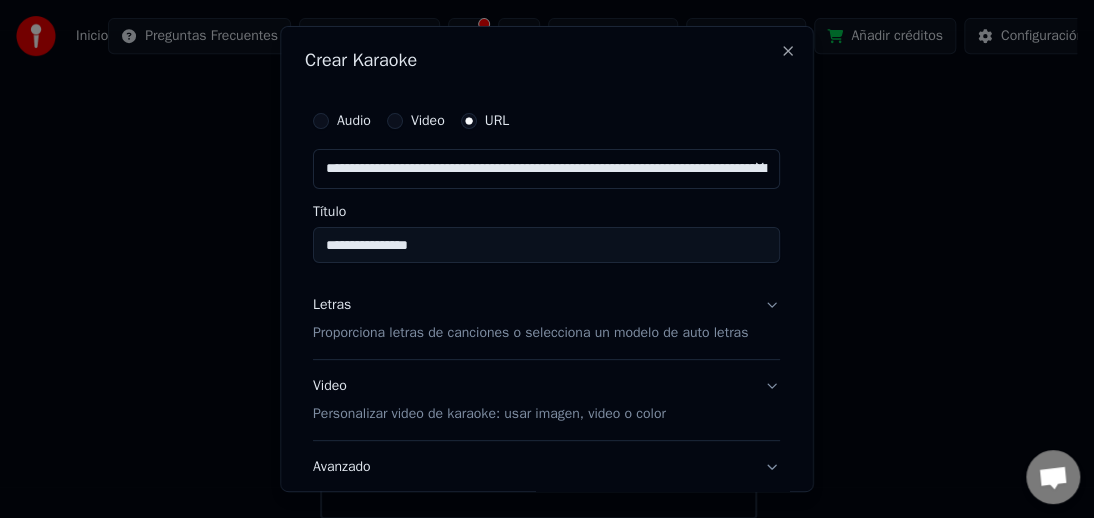 type on "**********" 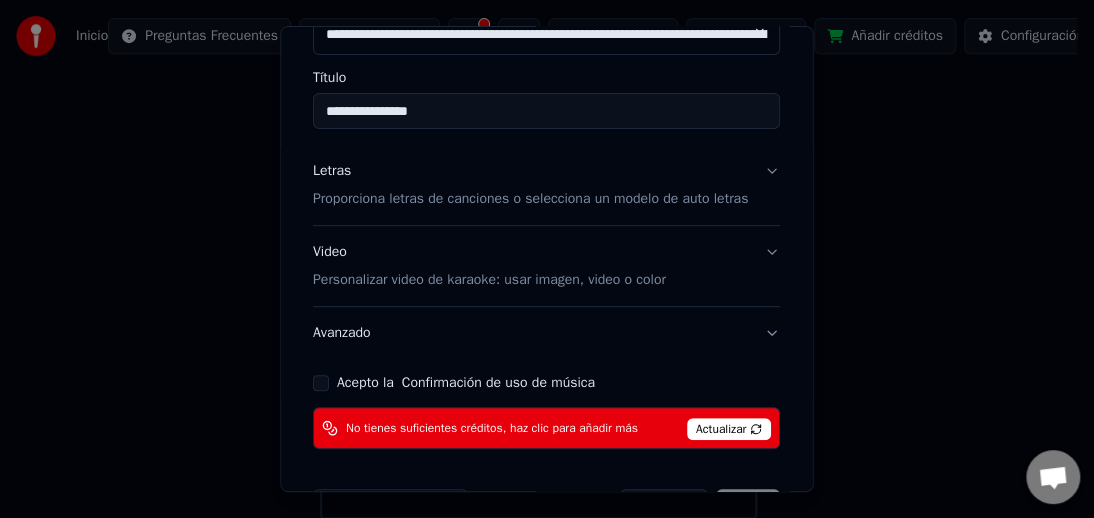 scroll, scrollTop: 138, scrollLeft: 0, axis: vertical 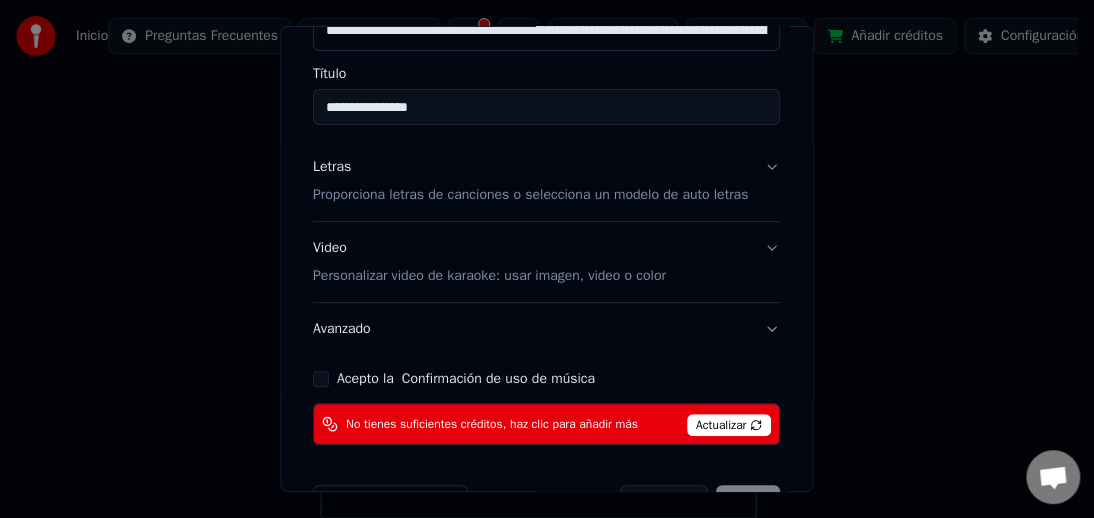 click on "Acepto la   Confirmación de uso de música" at bounding box center [321, 379] 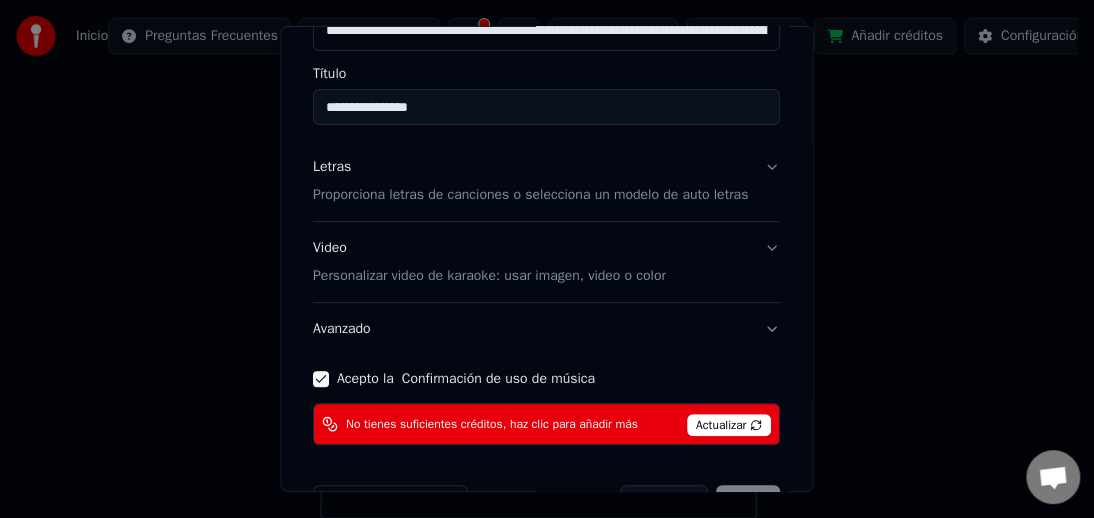click on "Actualizar" at bounding box center [729, 425] 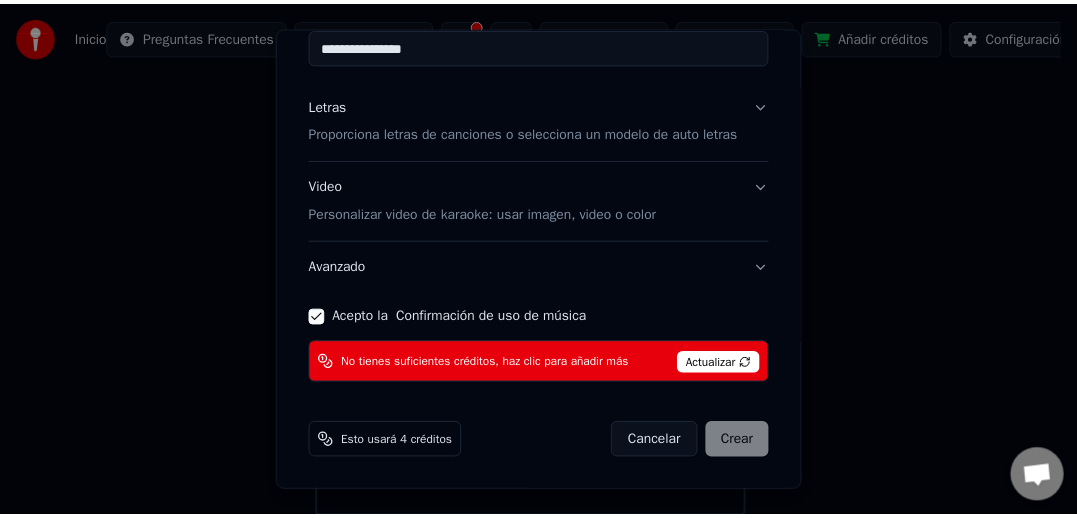 scroll, scrollTop: 220, scrollLeft: 0, axis: vertical 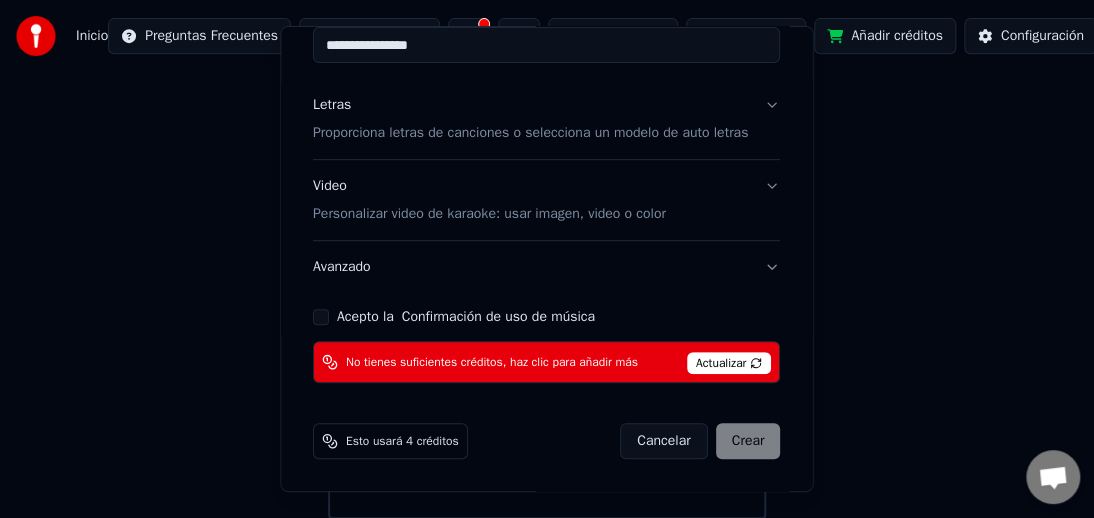 type 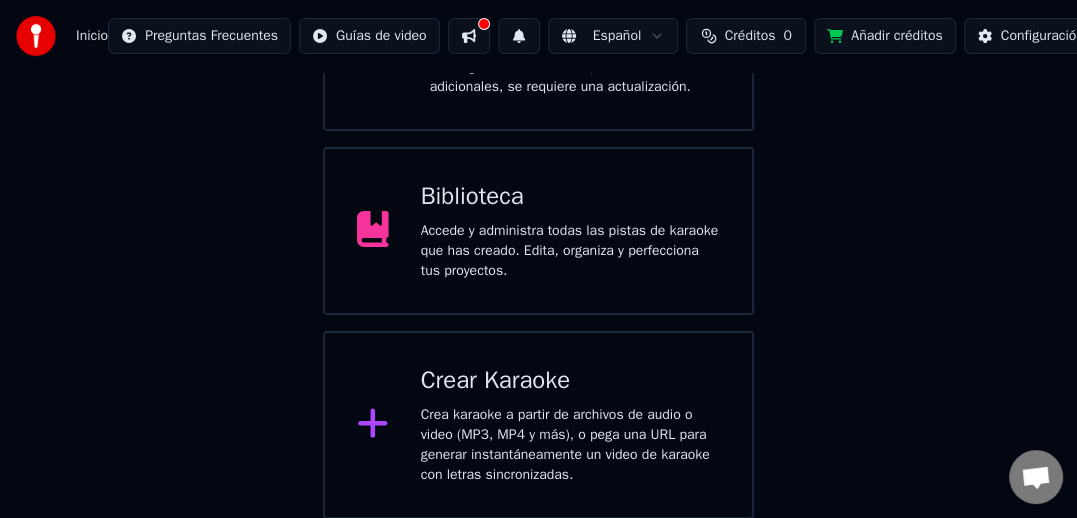 click on "Inicio" at bounding box center [92, 36] 